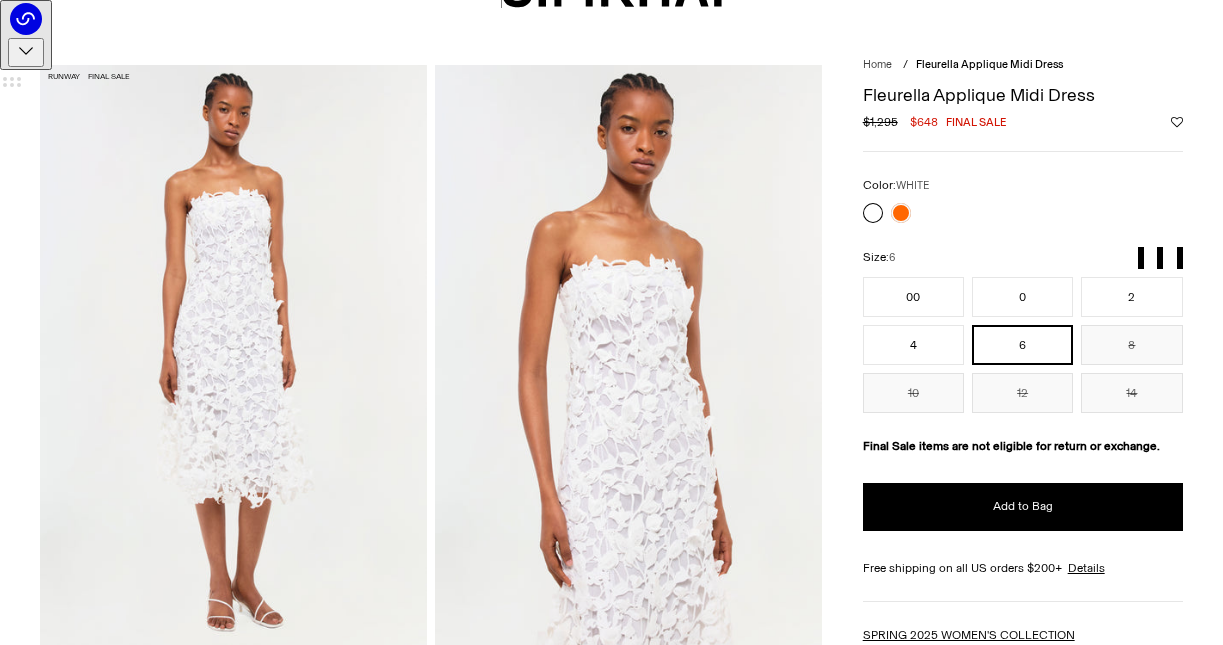 scroll, scrollTop: 0, scrollLeft: 0, axis: both 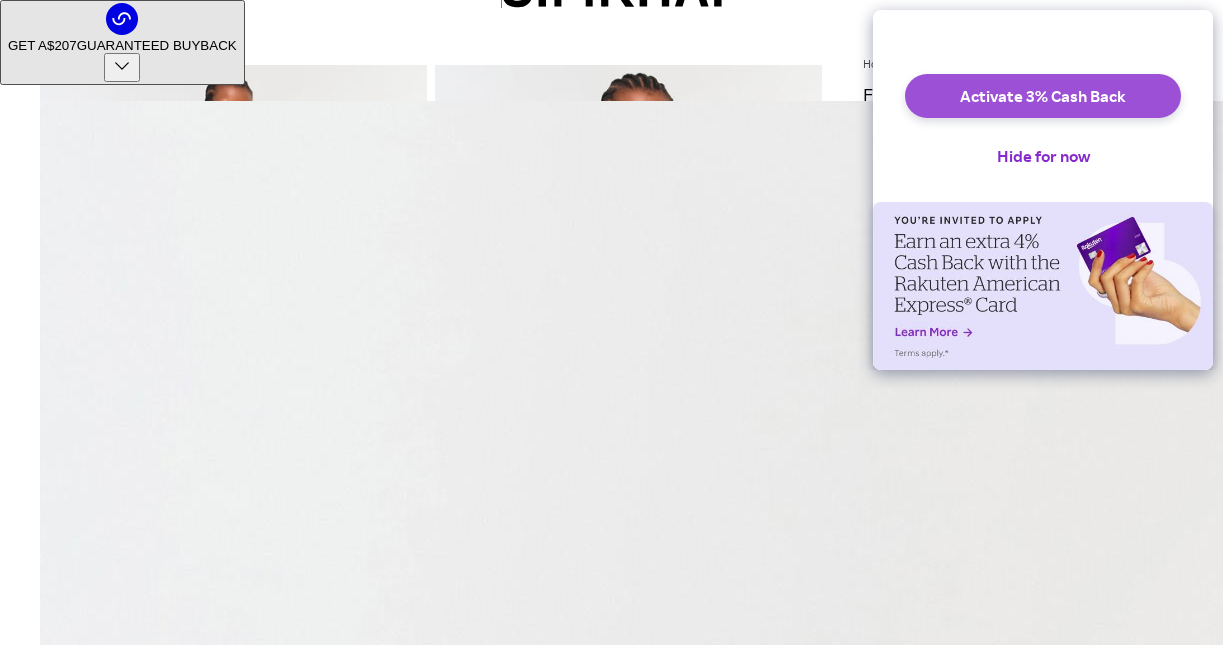 click on "Activate 3% Cash Back" at bounding box center (1043, 96) 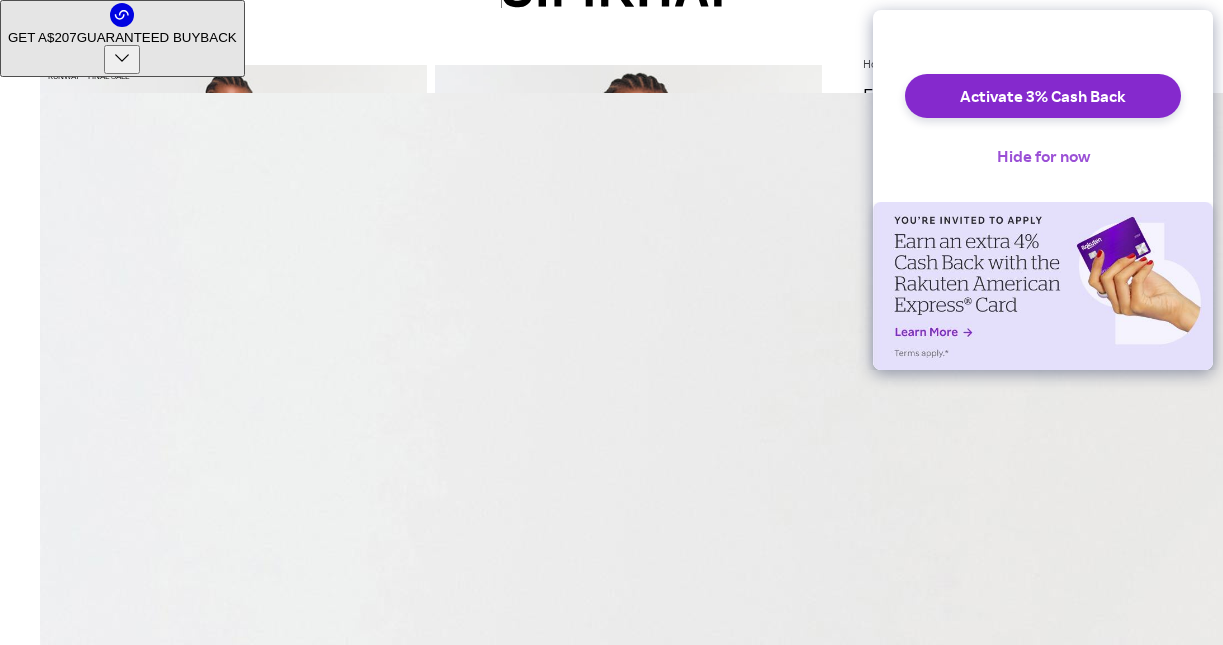 scroll, scrollTop: 0, scrollLeft: 0, axis: both 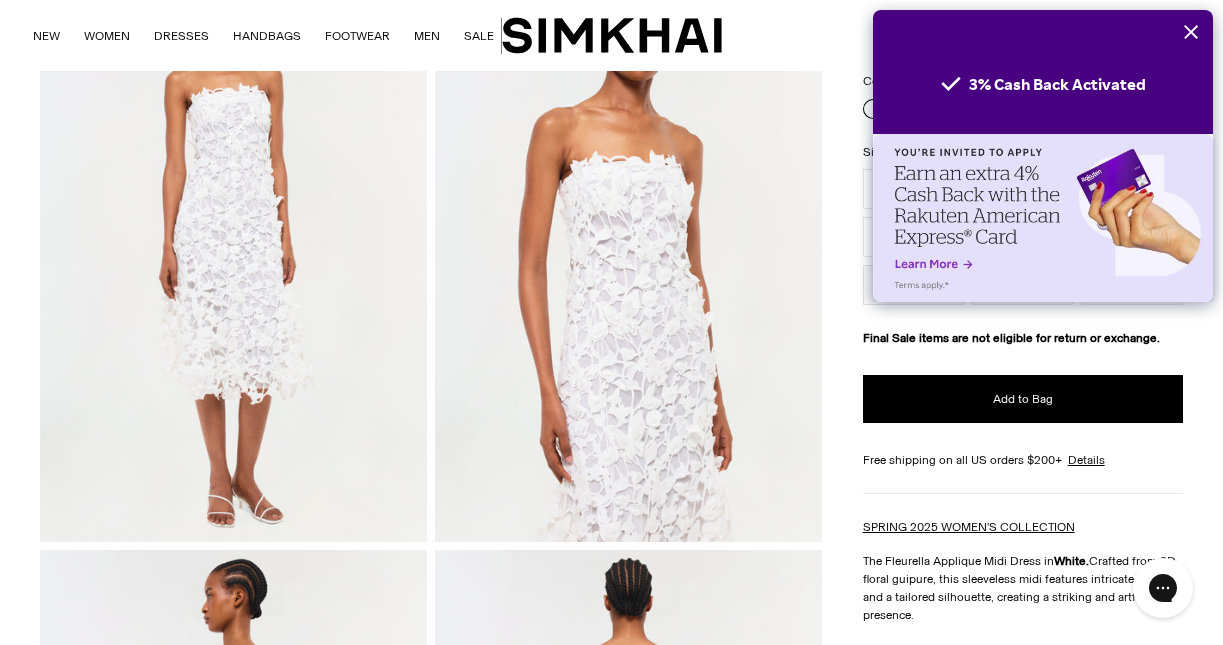 click 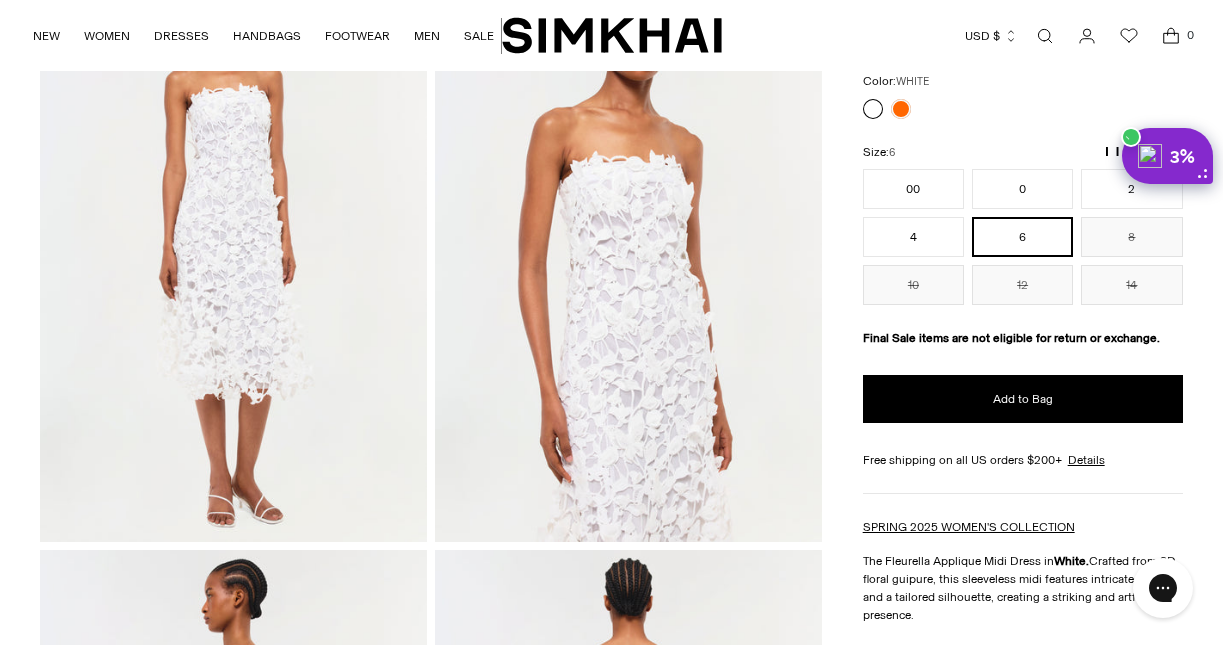 click on "6" at bounding box center (1022, 237) 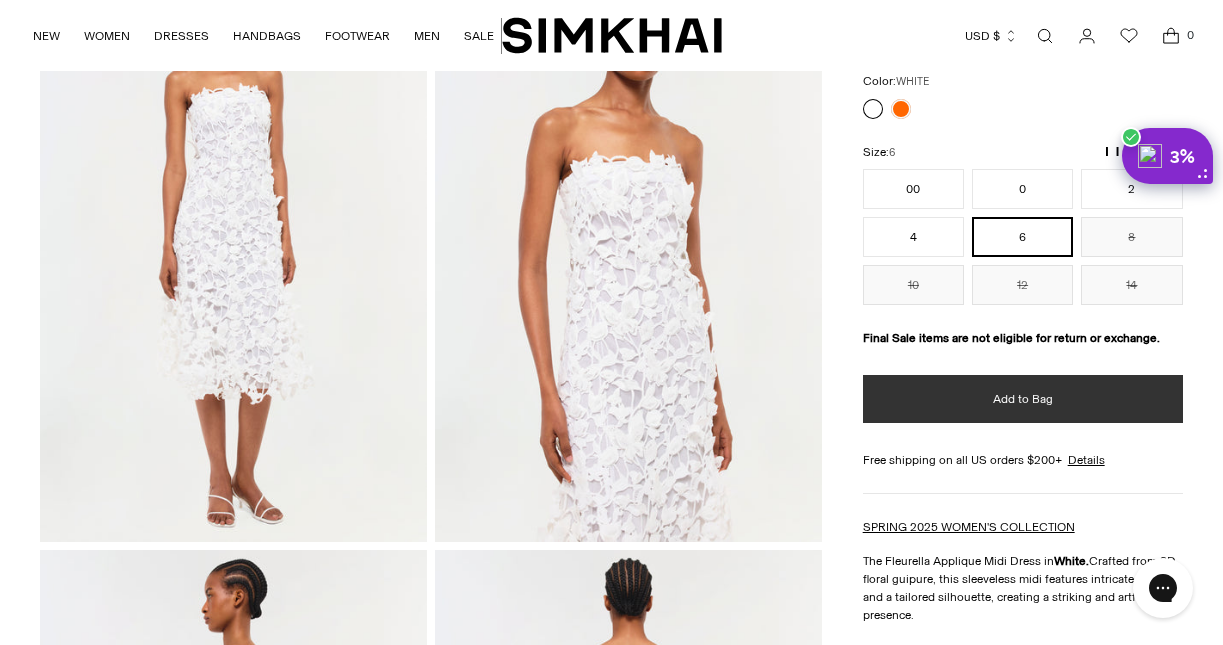 click on "Add to Bag" at bounding box center (1023, 399) 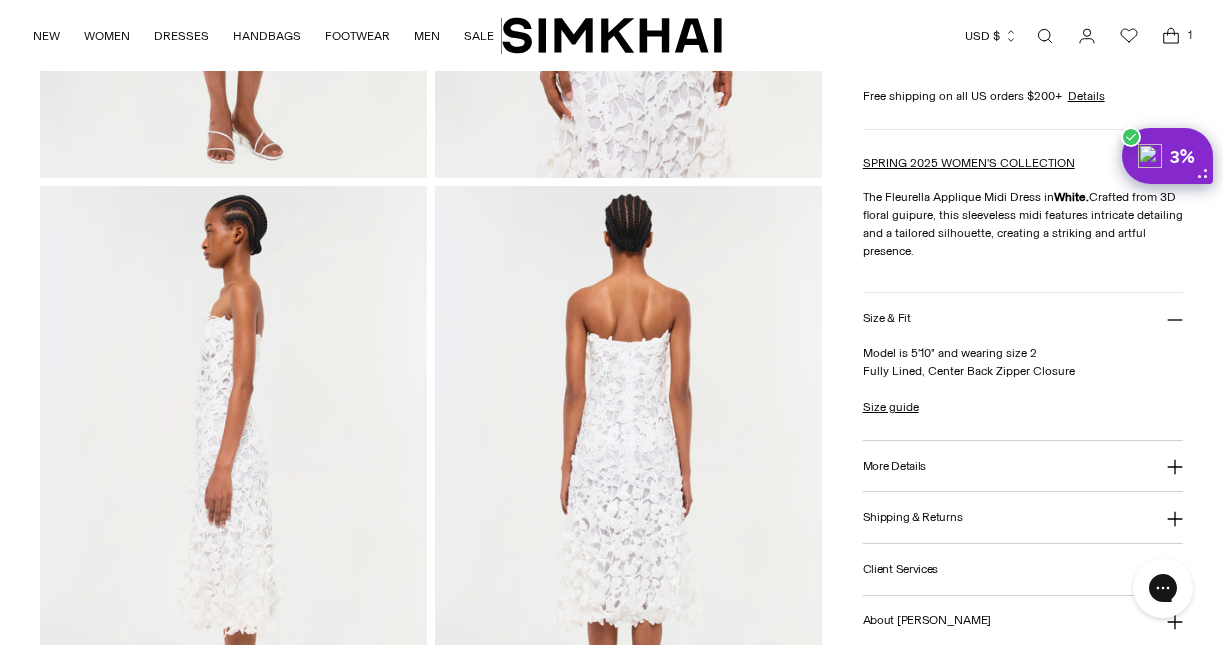 scroll, scrollTop: 573, scrollLeft: 0, axis: vertical 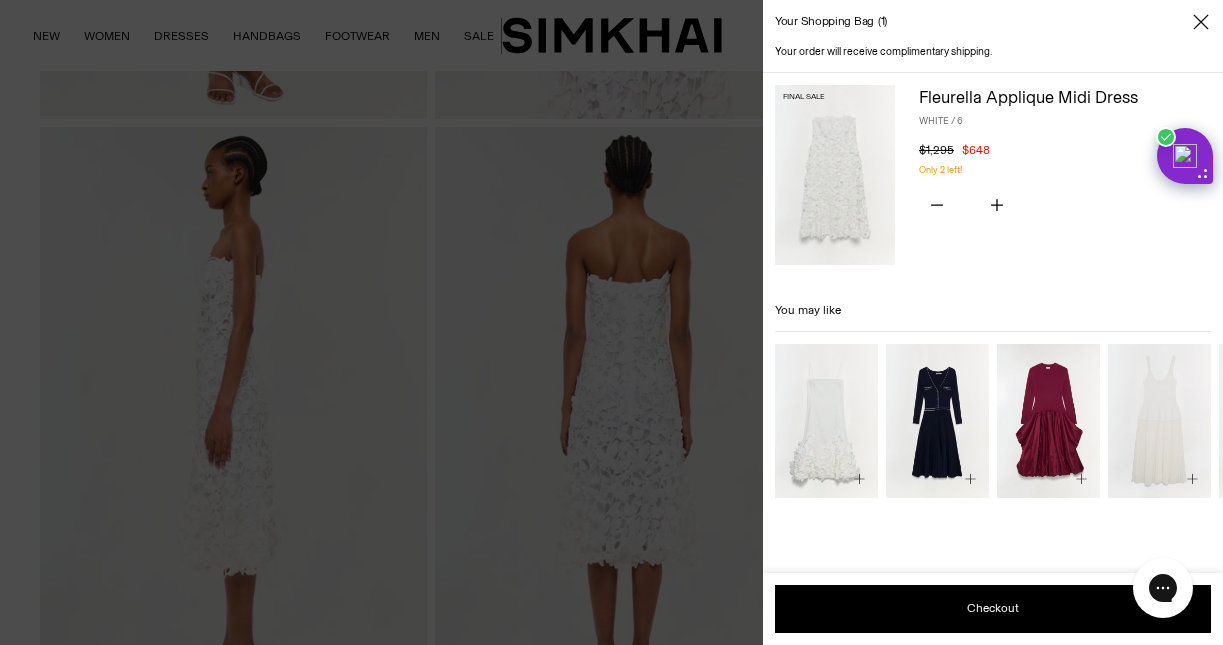 click at bounding box center [611, 322] 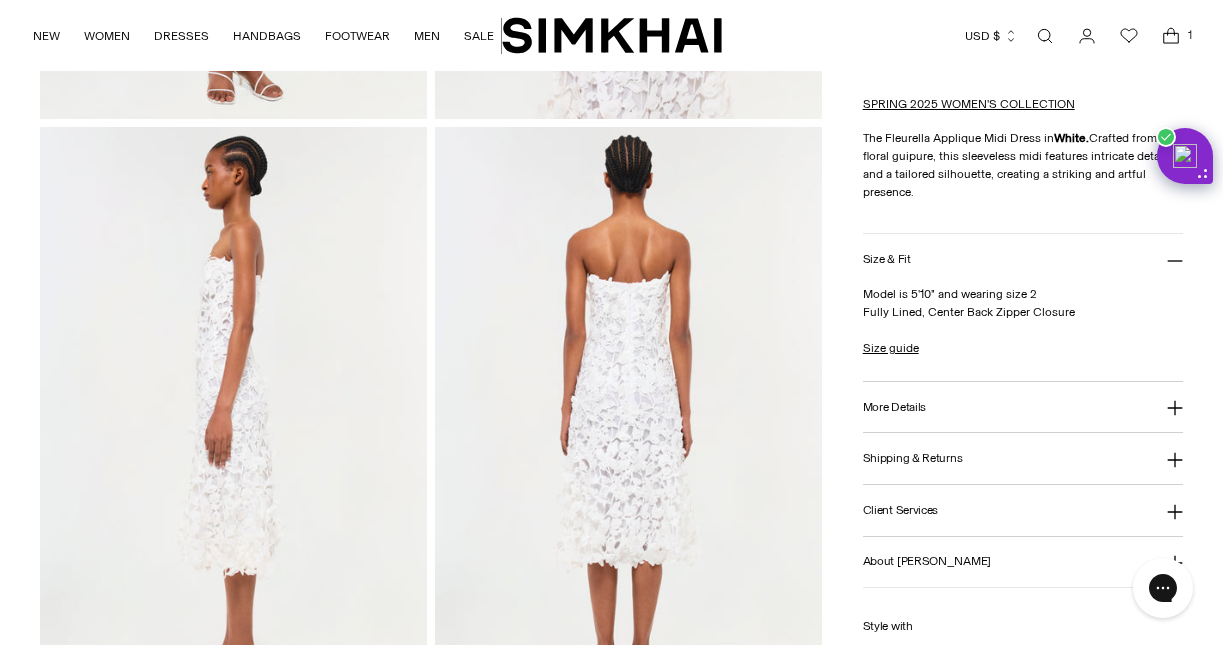 scroll, scrollTop: 217, scrollLeft: 0, axis: vertical 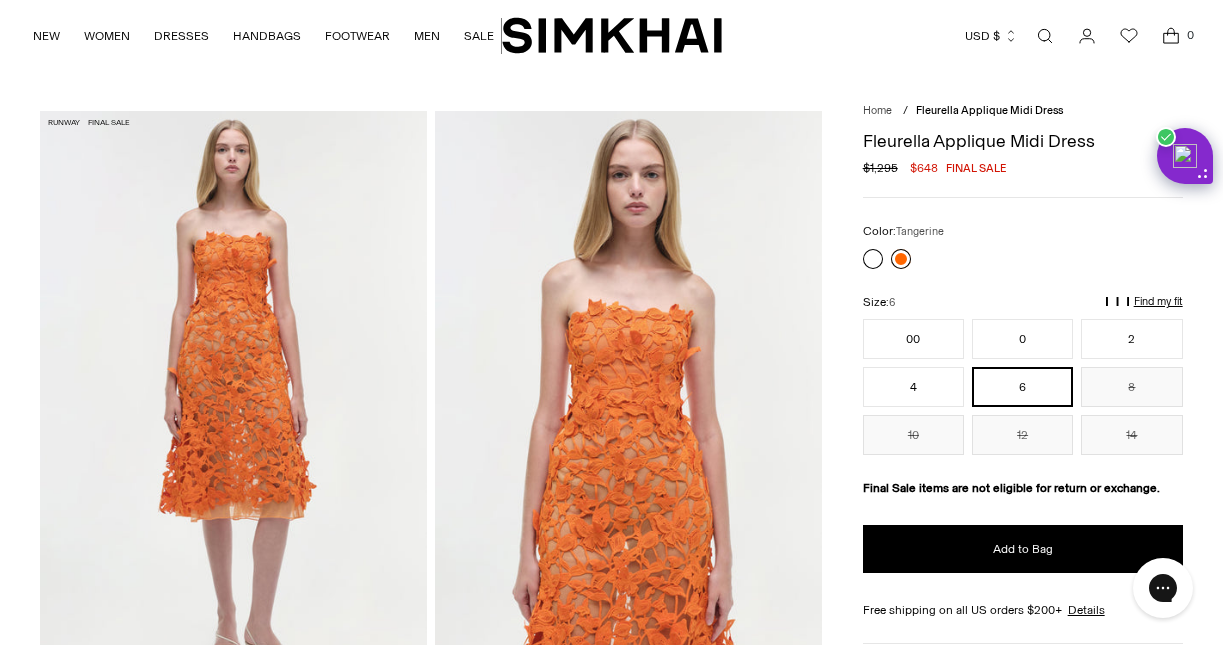 click at bounding box center (901, 259) 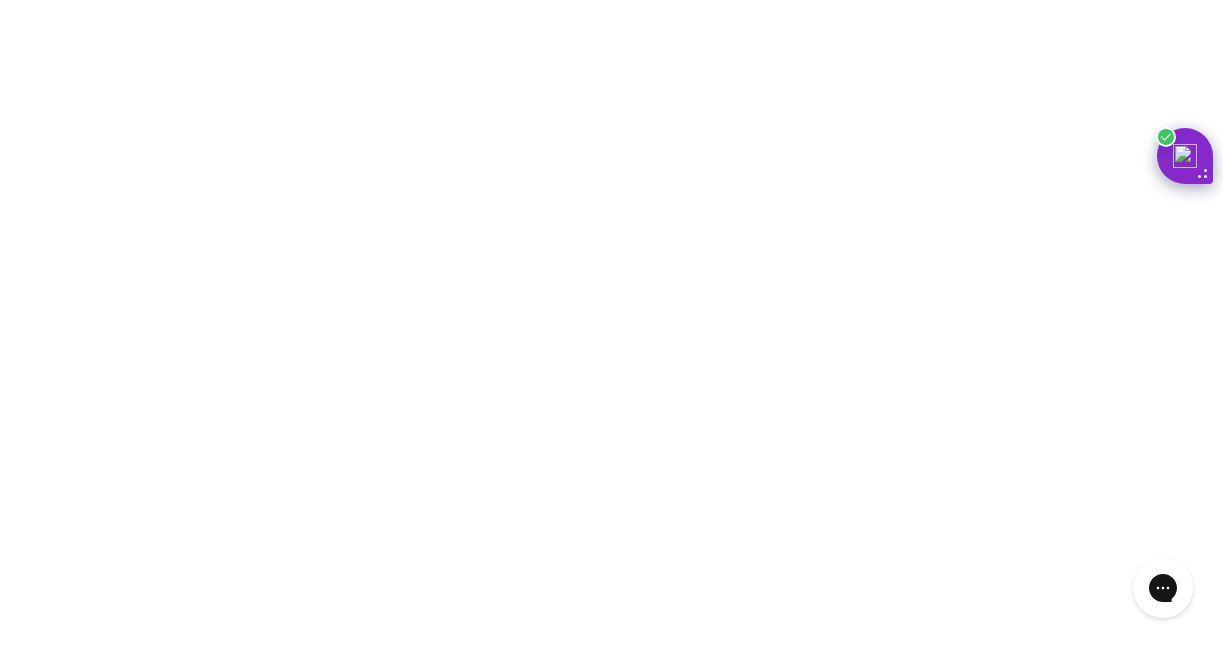 scroll, scrollTop: 12, scrollLeft: 0, axis: vertical 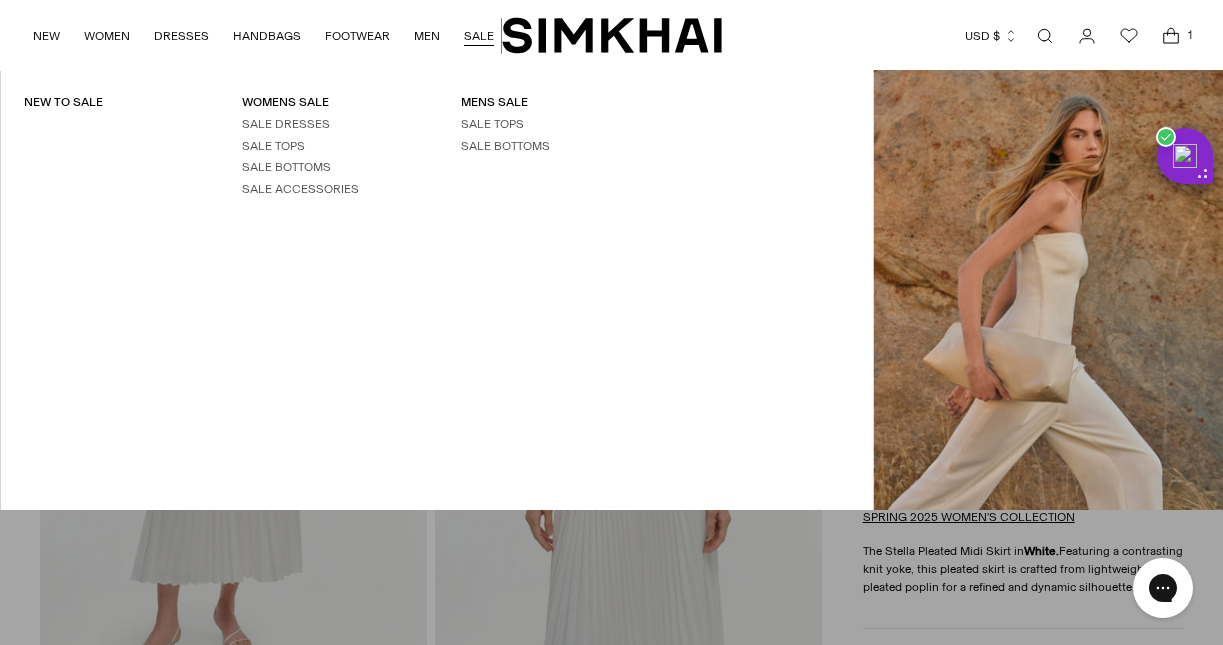 click on "SALE" at bounding box center [479, 36] 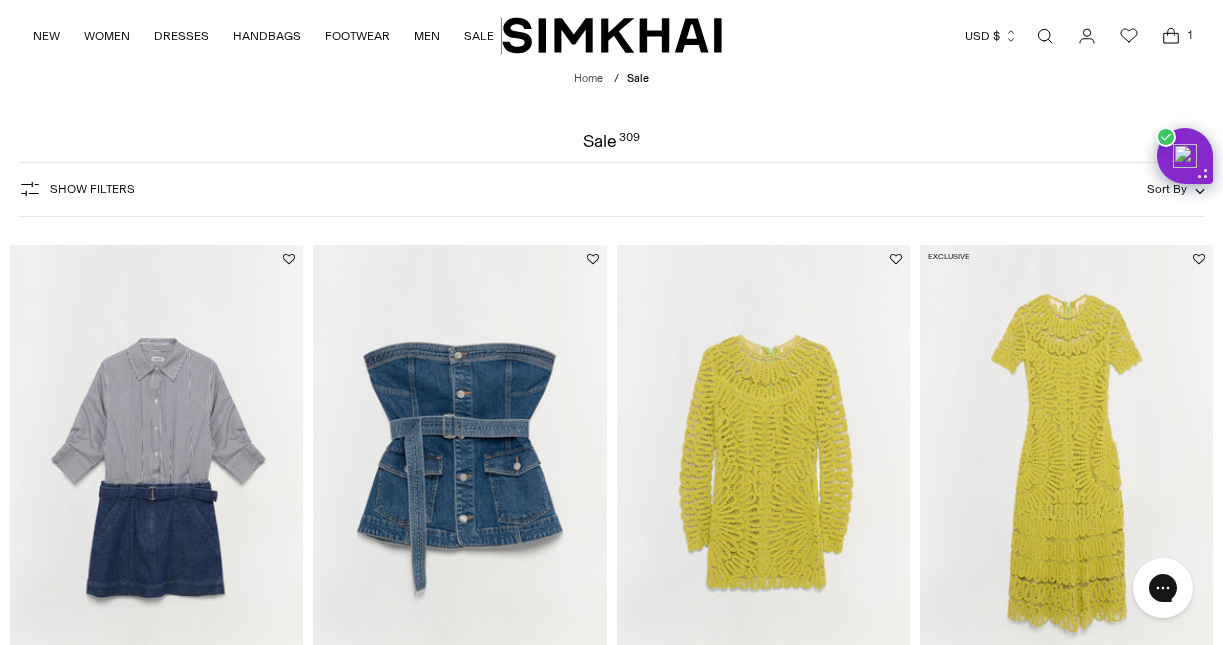 scroll, scrollTop: 0, scrollLeft: 0, axis: both 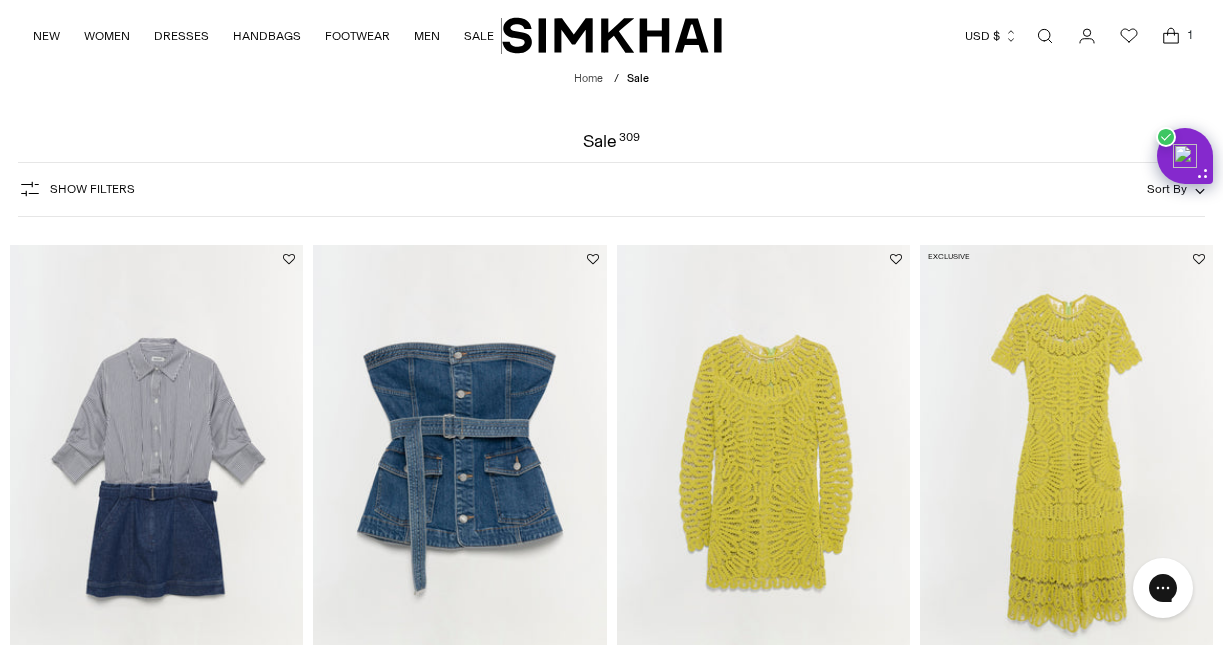 click on "Sort By" at bounding box center (1167, 189) 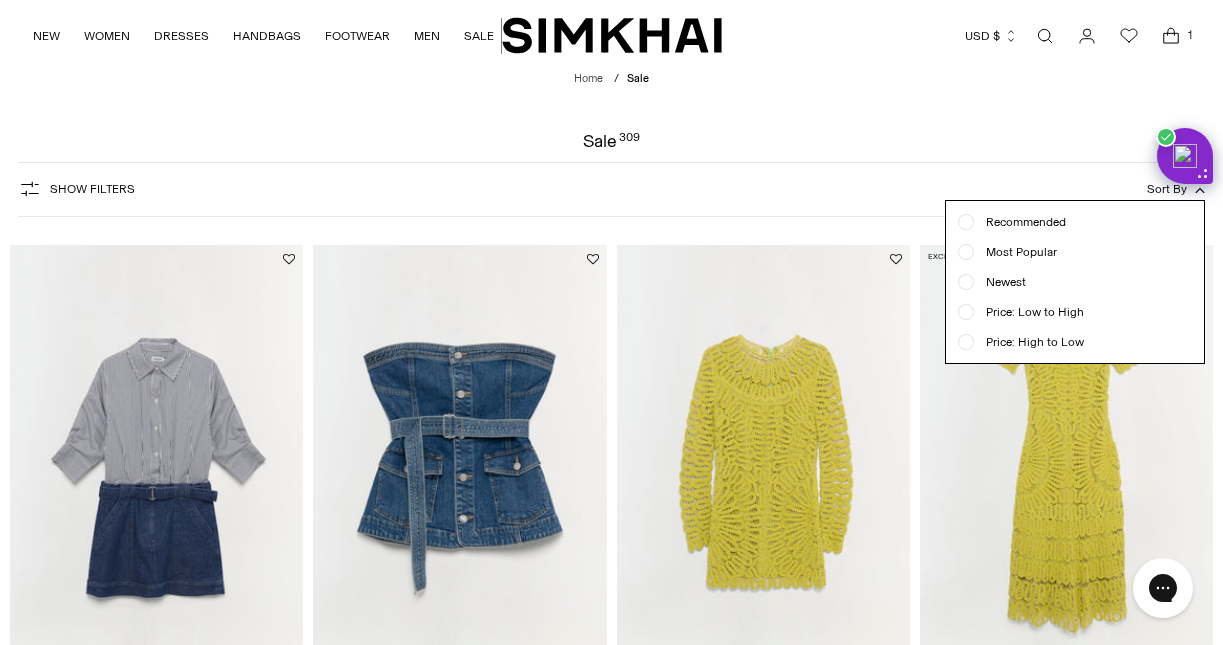 click on "Price: Low to High" at bounding box center [1029, 312] 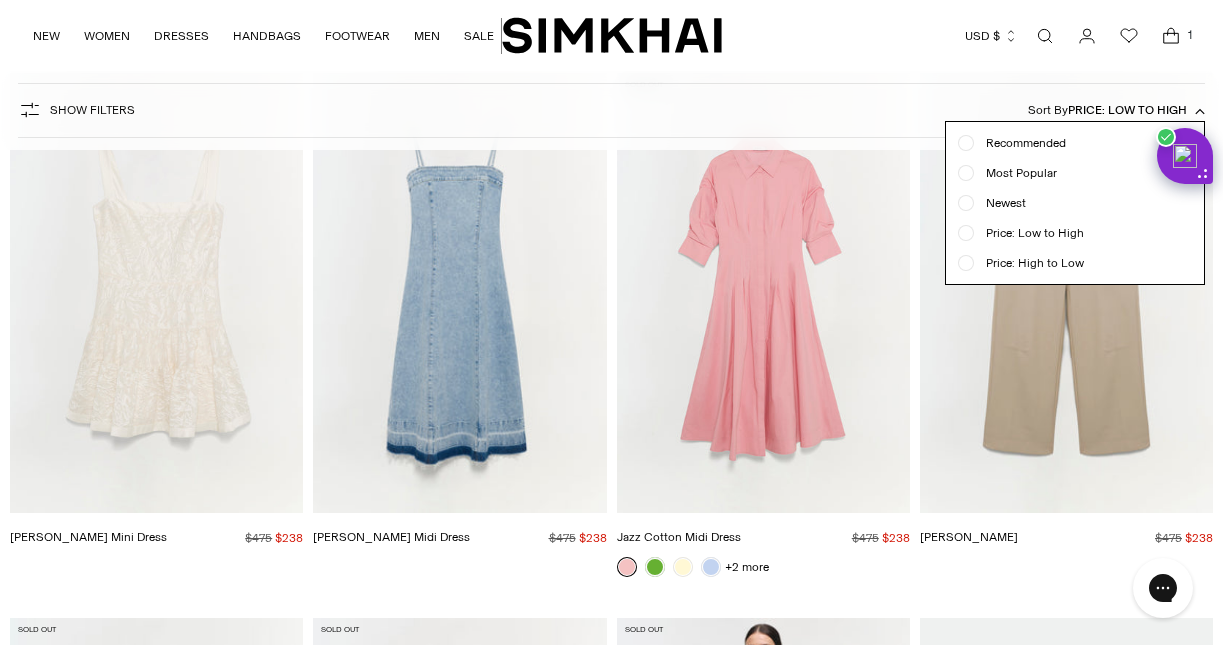 scroll, scrollTop: 20113, scrollLeft: 0, axis: vertical 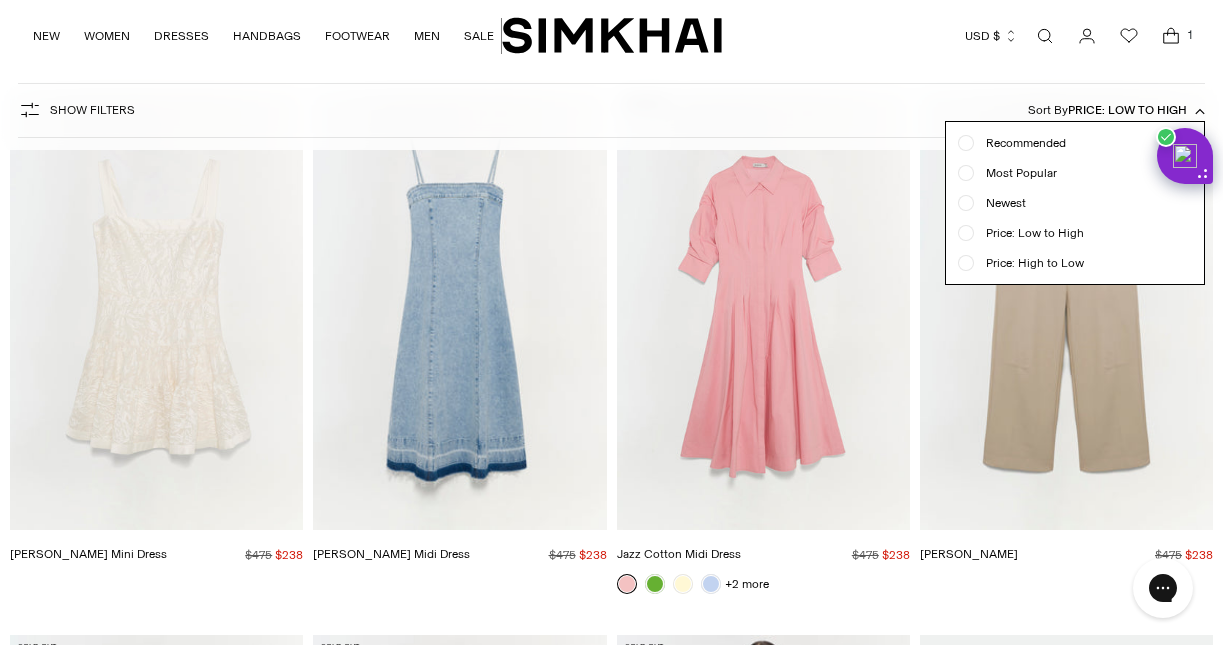 click at bounding box center [611, 322] 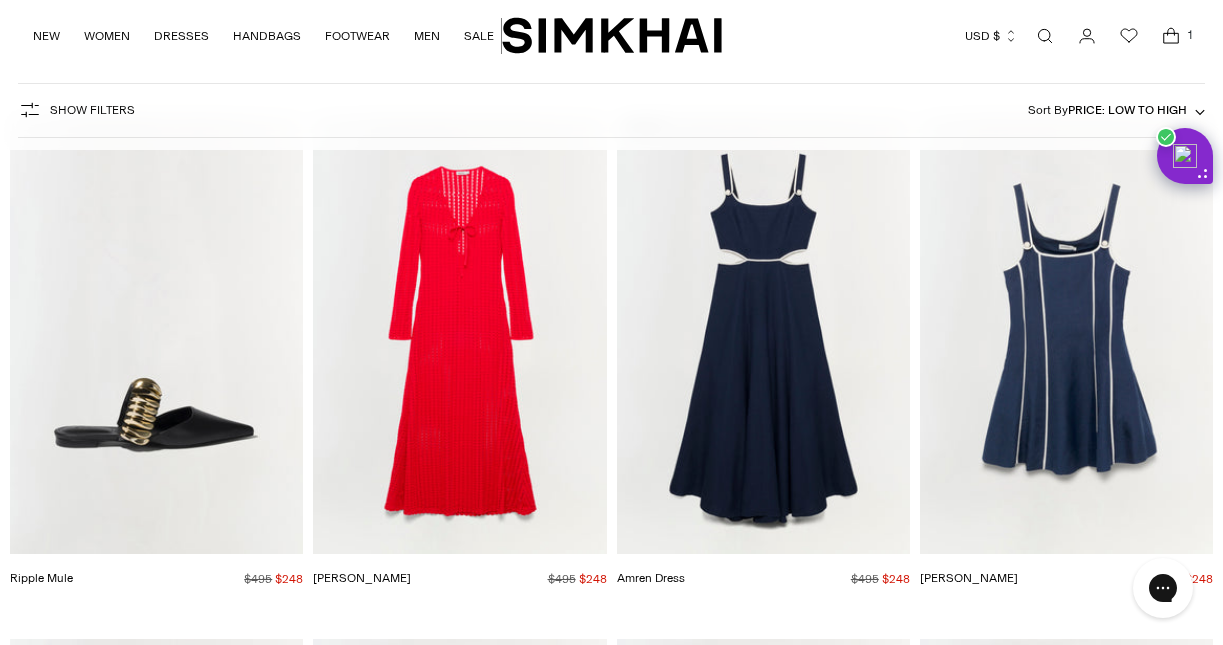 scroll, scrollTop: 24376, scrollLeft: 0, axis: vertical 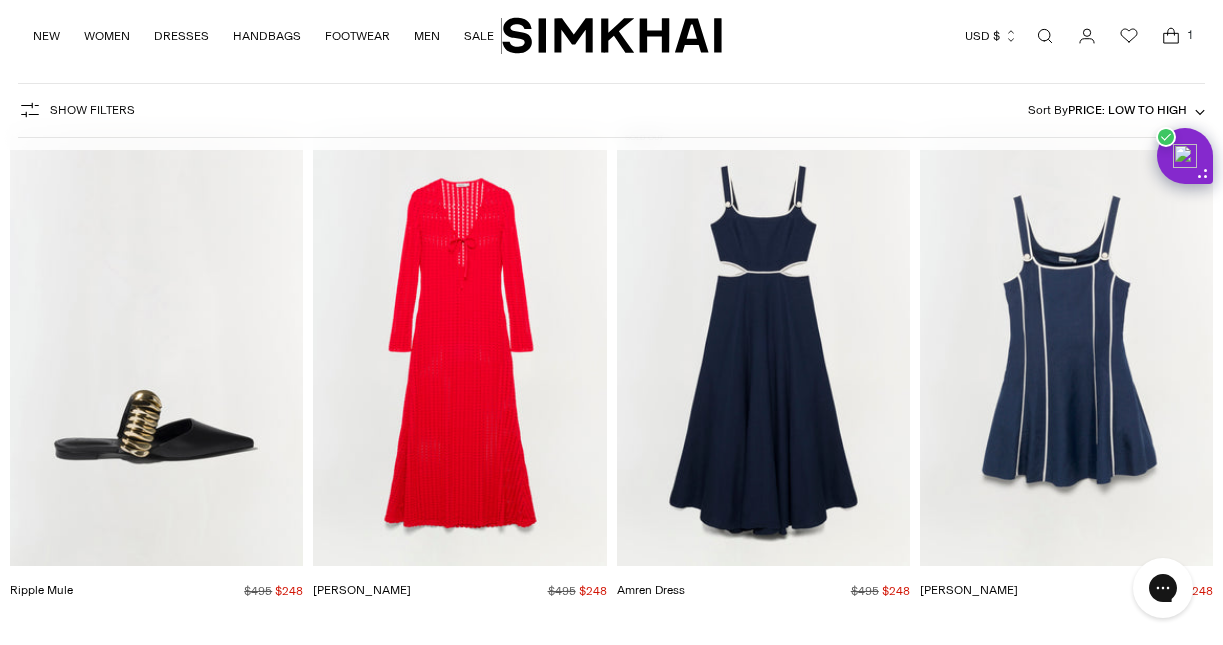 click at bounding box center (0, 0) 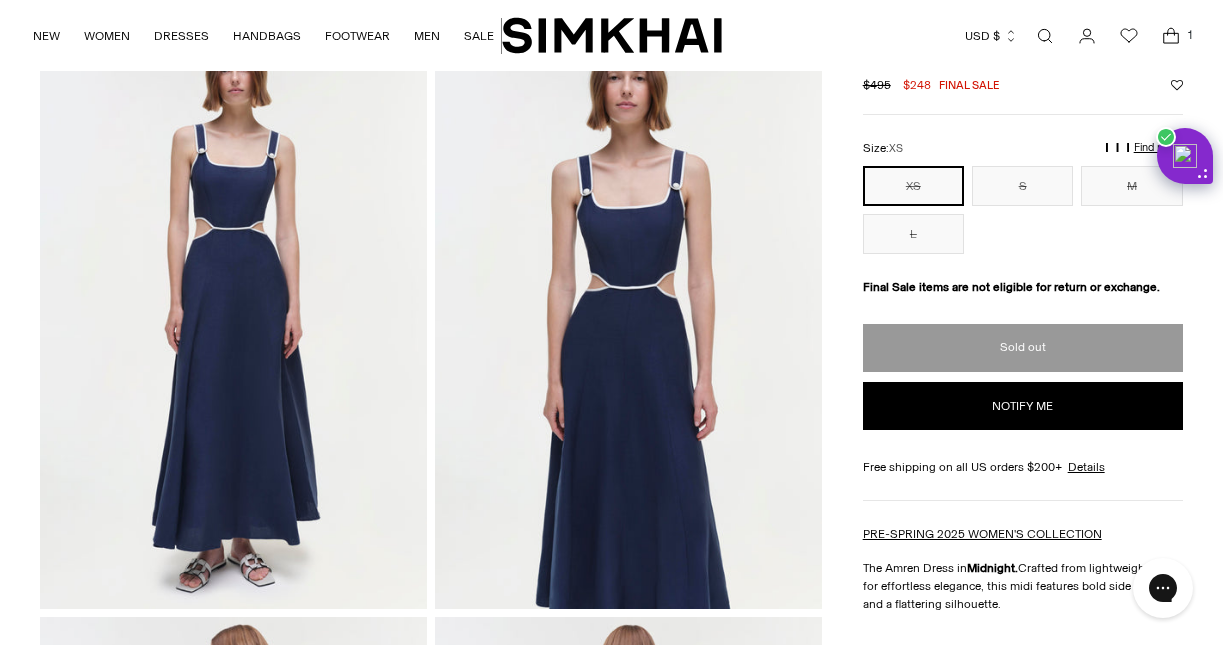 scroll, scrollTop: 0, scrollLeft: 0, axis: both 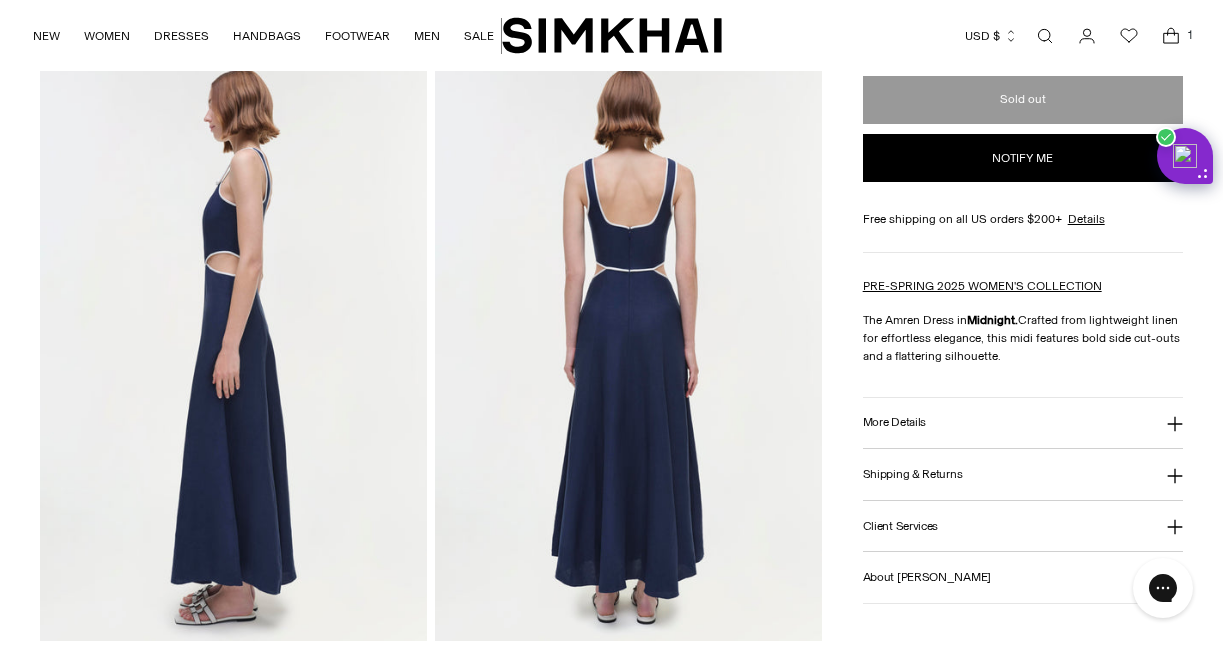 click on "More Details" at bounding box center [1023, 423] 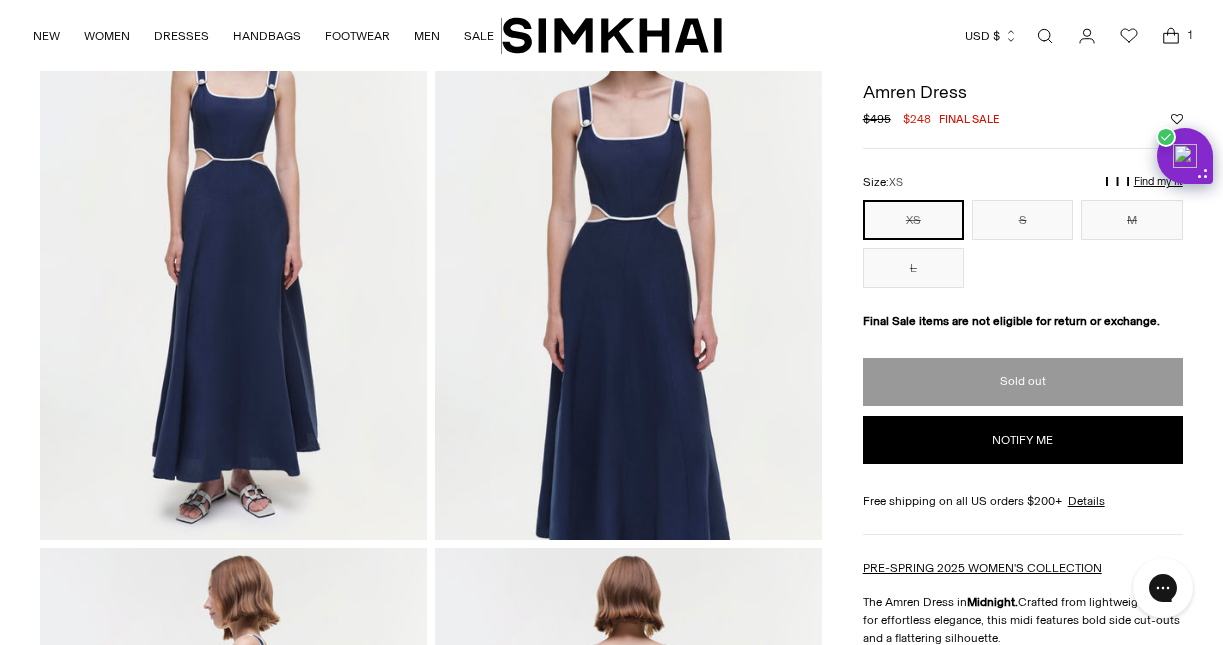 scroll, scrollTop: 86, scrollLeft: 0, axis: vertical 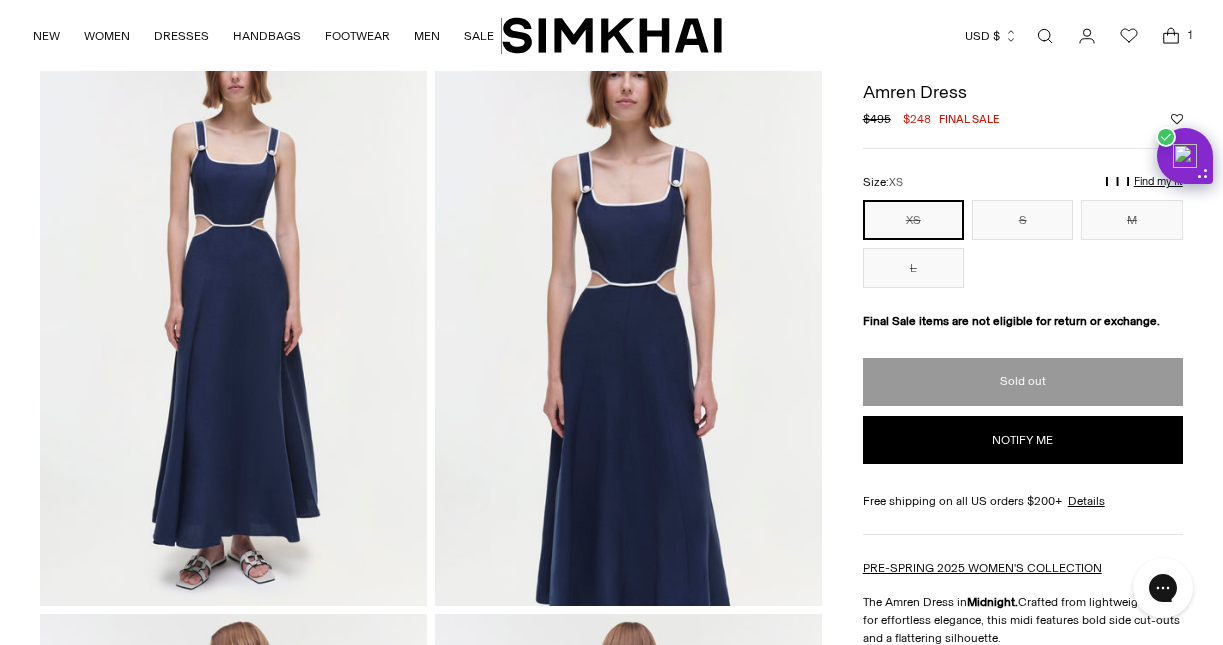 click on "XS" at bounding box center (913, 220) 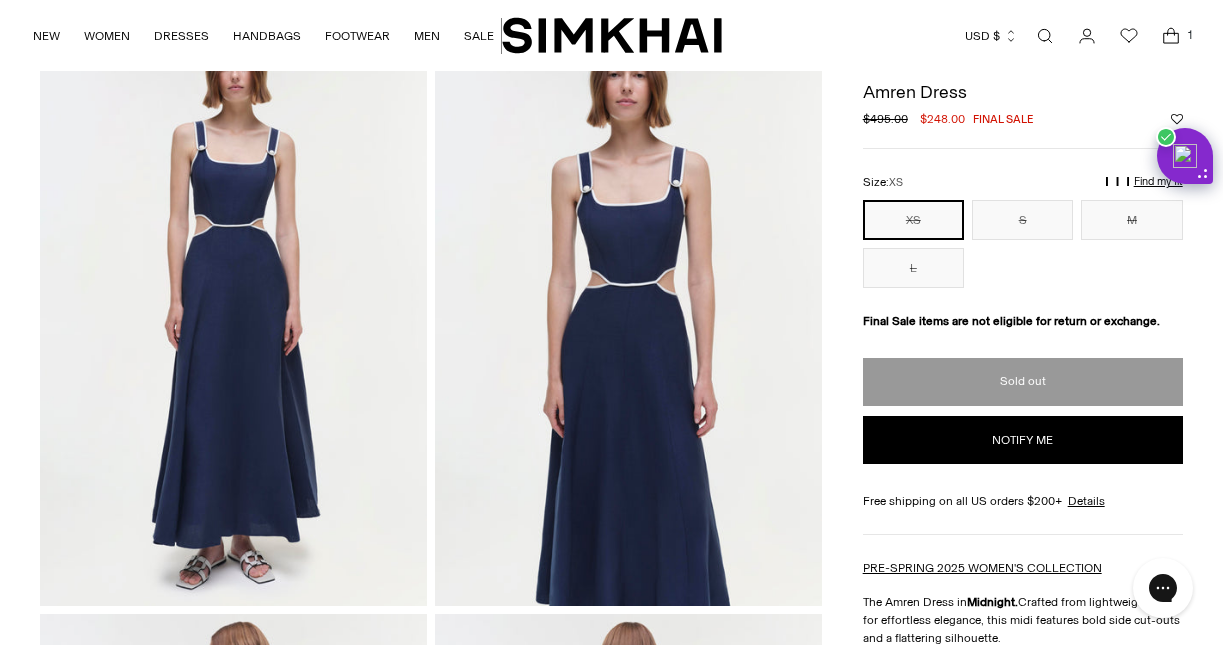 click on "Notify me" at bounding box center (1023, 440) 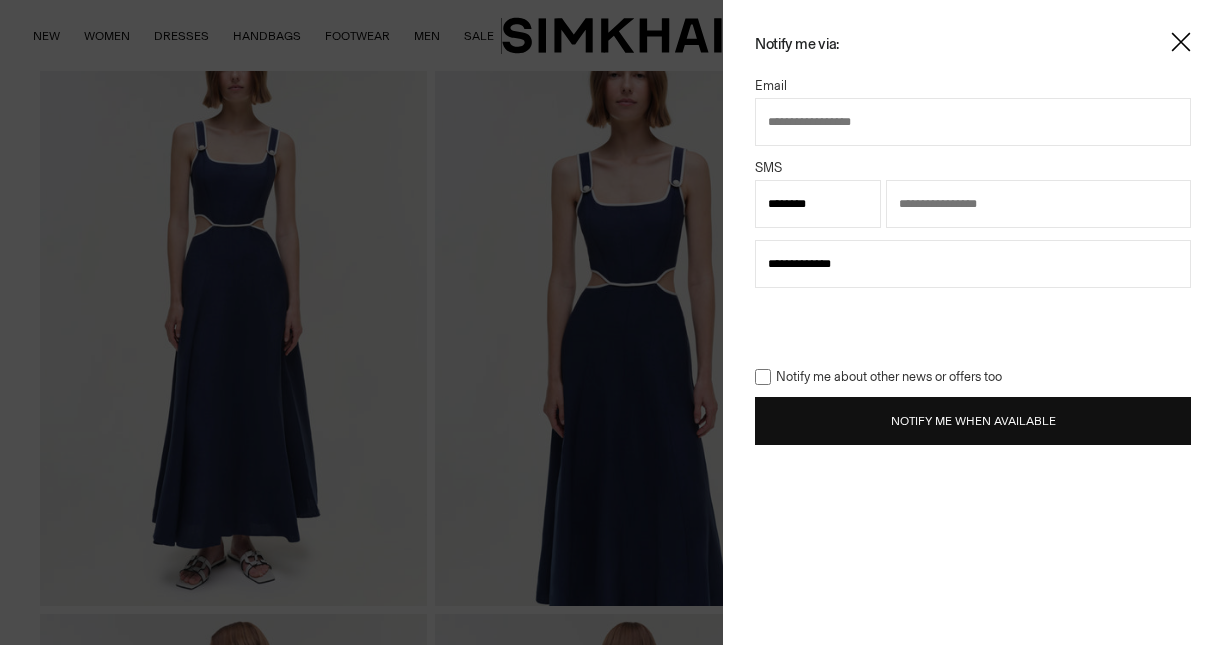 click at bounding box center [973, 122] 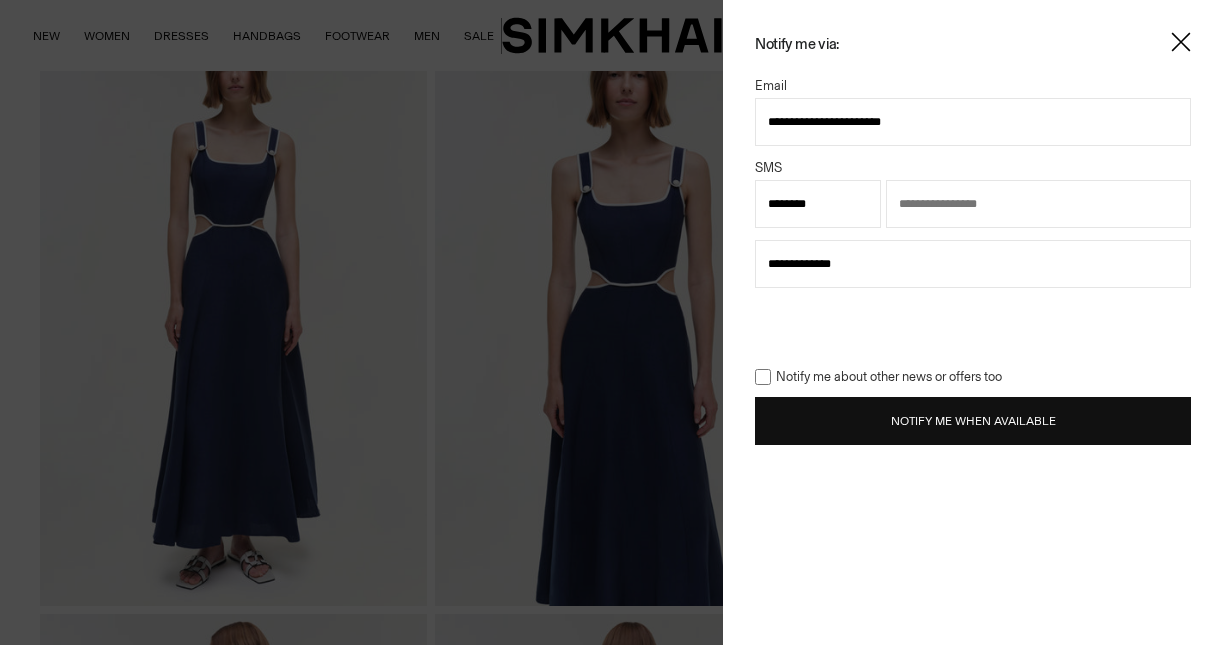 select on "**" 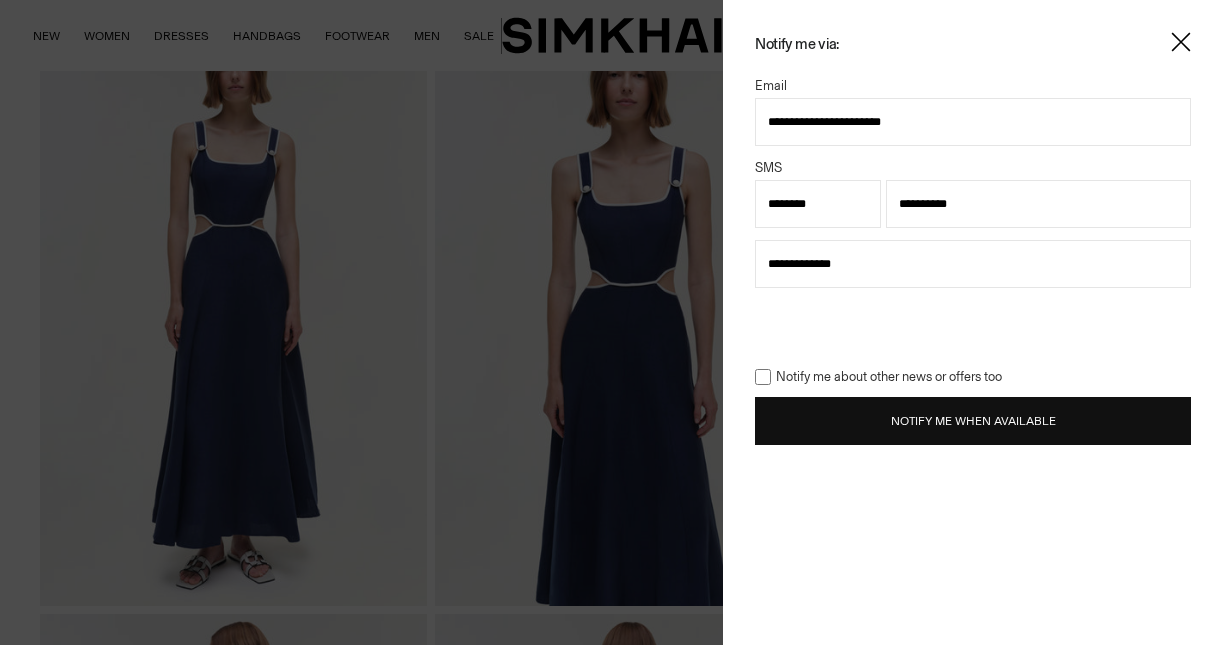 click on "**********" at bounding box center [973, 264] 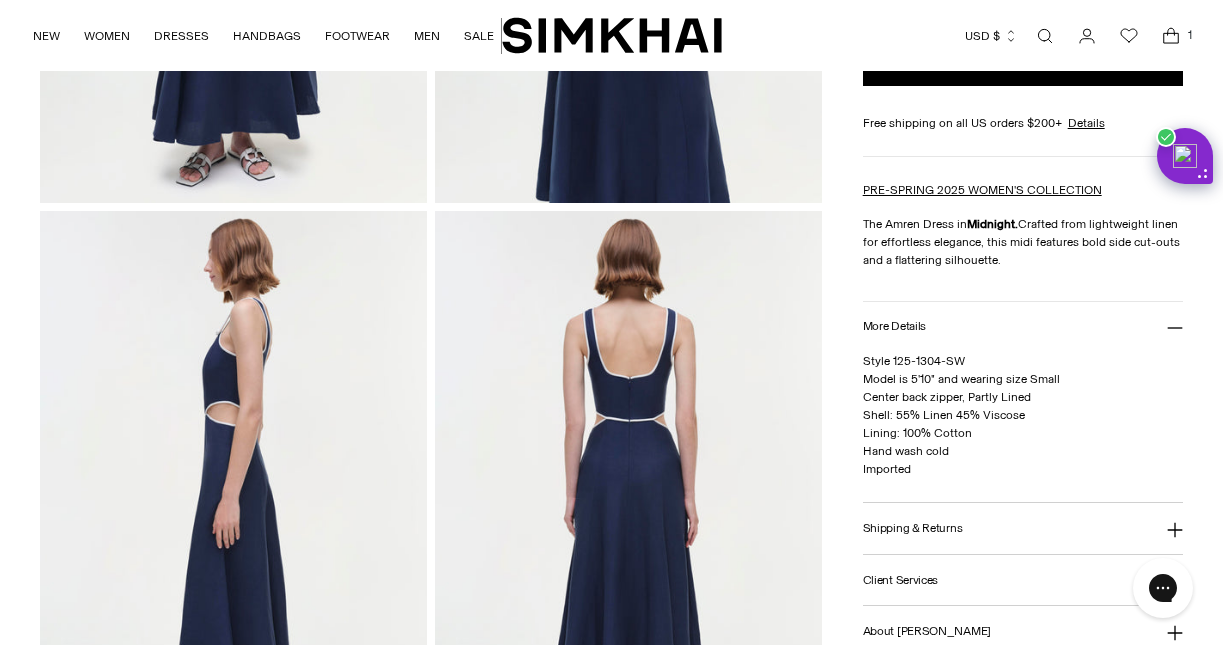 scroll, scrollTop: 518, scrollLeft: 0, axis: vertical 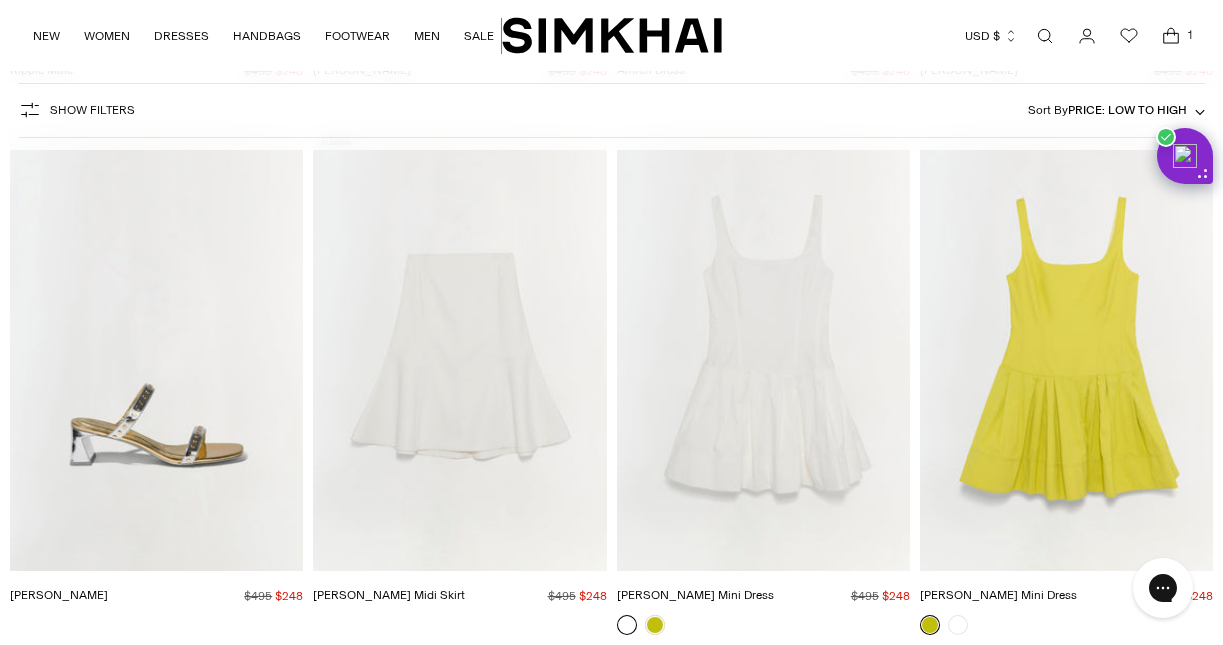 click at bounding box center [0, 0] 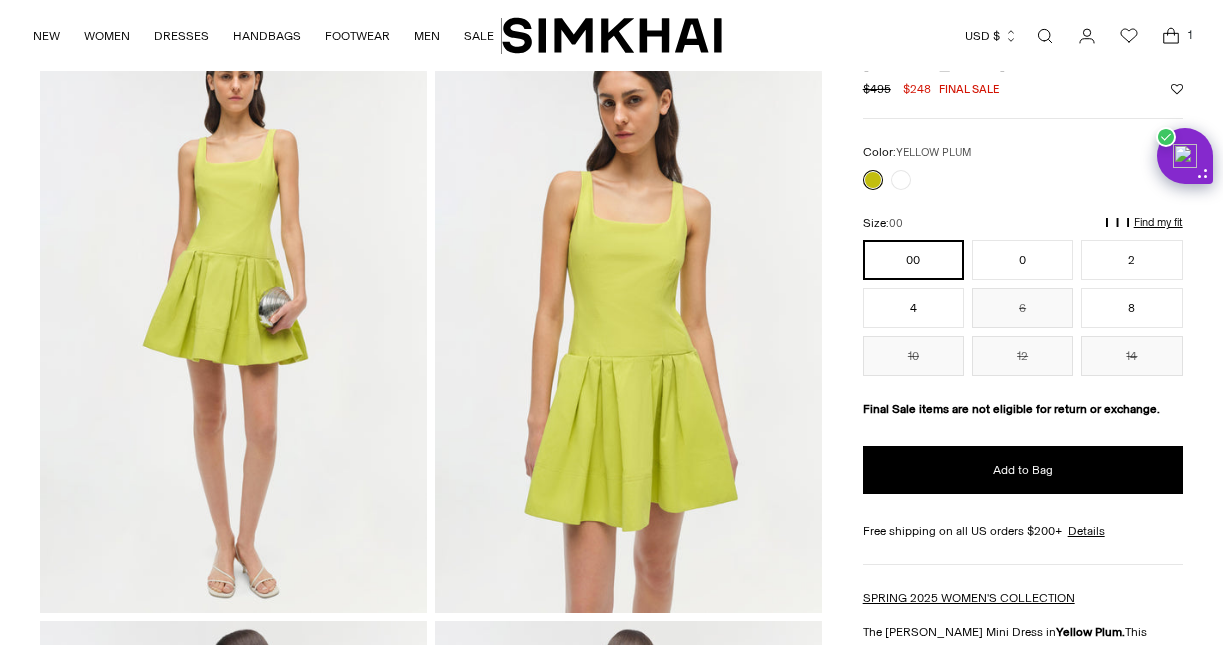 scroll, scrollTop: 79, scrollLeft: 0, axis: vertical 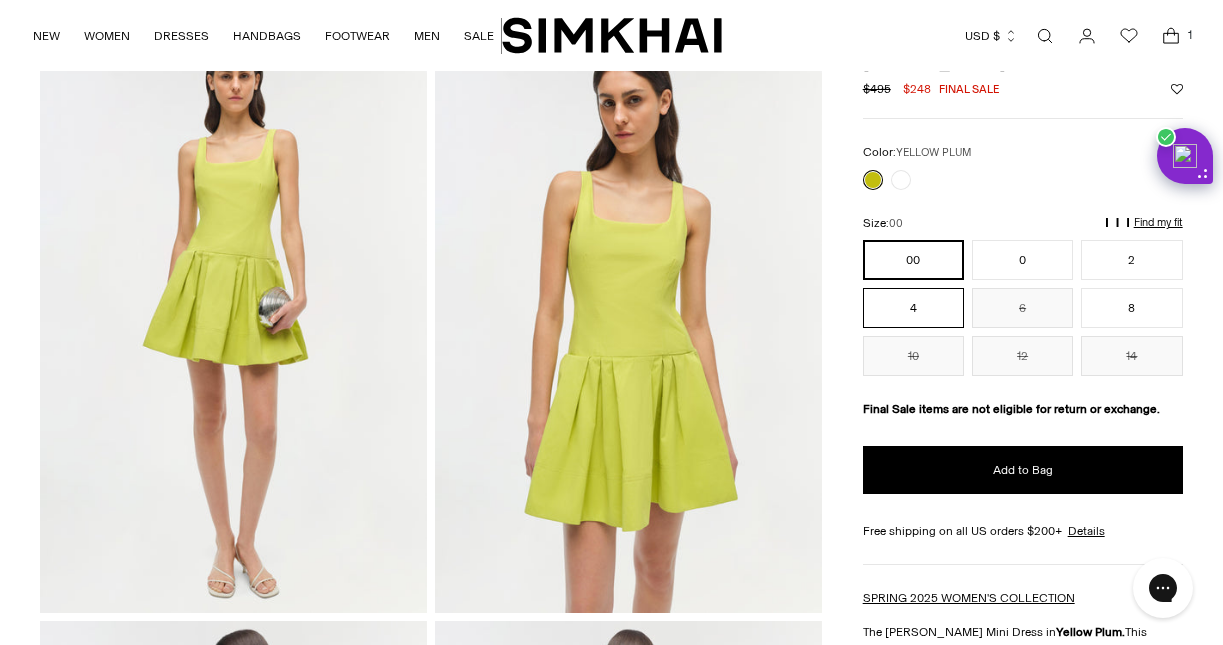 click on "4" at bounding box center (913, 308) 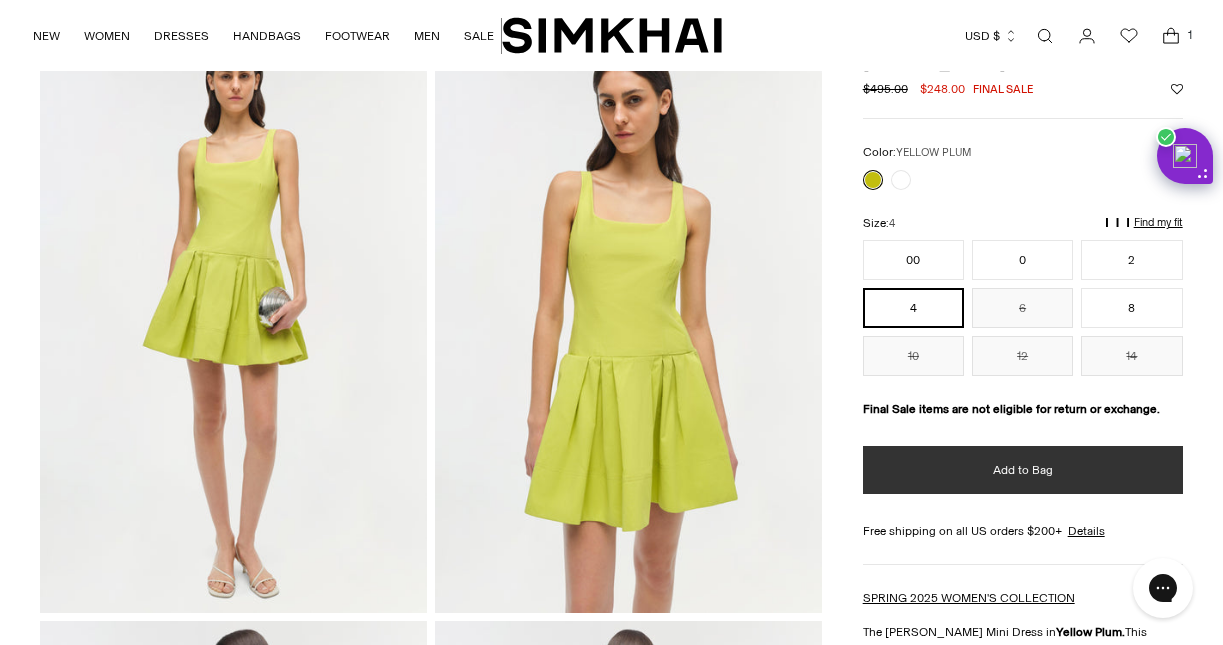 click on "Add to Bag" at bounding box center [1023, 470] 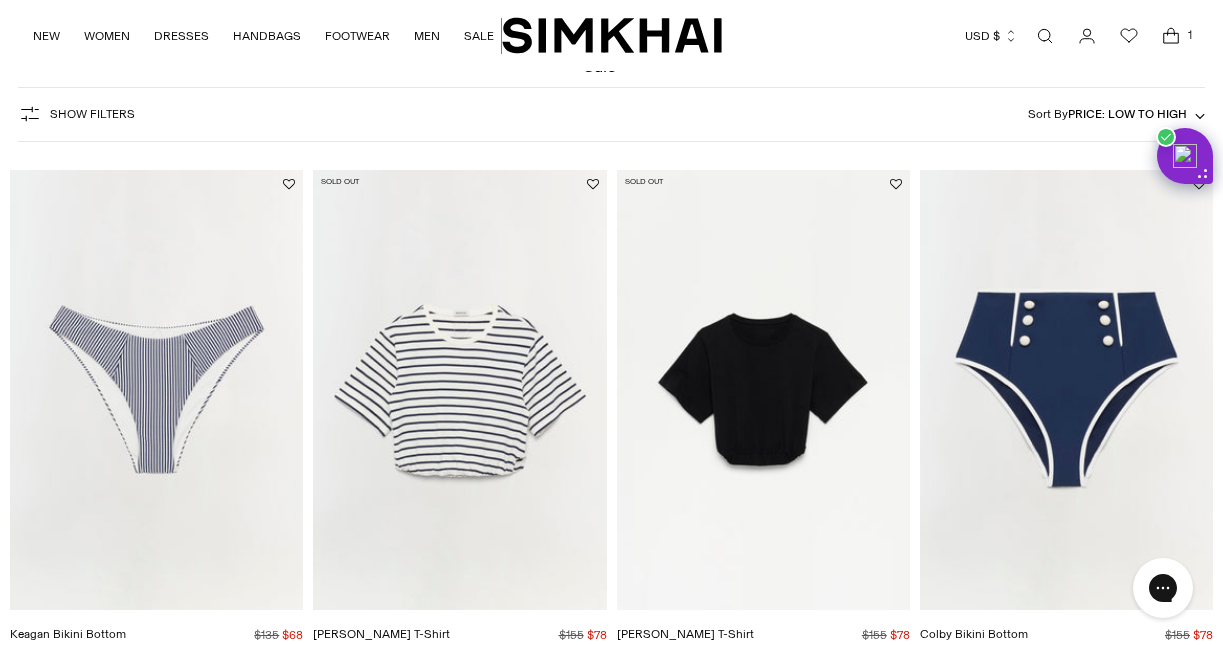 scroll, scrollTop: 91, scrollLeft: 0, axis: vertical 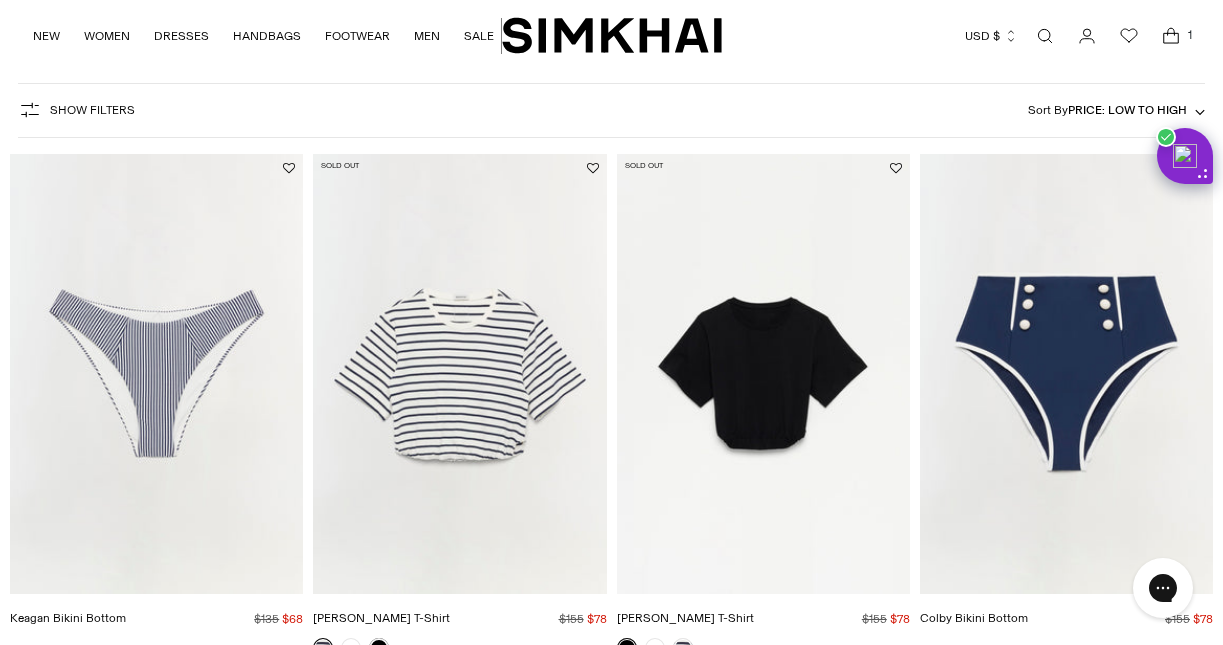 click on "Price: Low to High" at bounding box center [1127, 110] 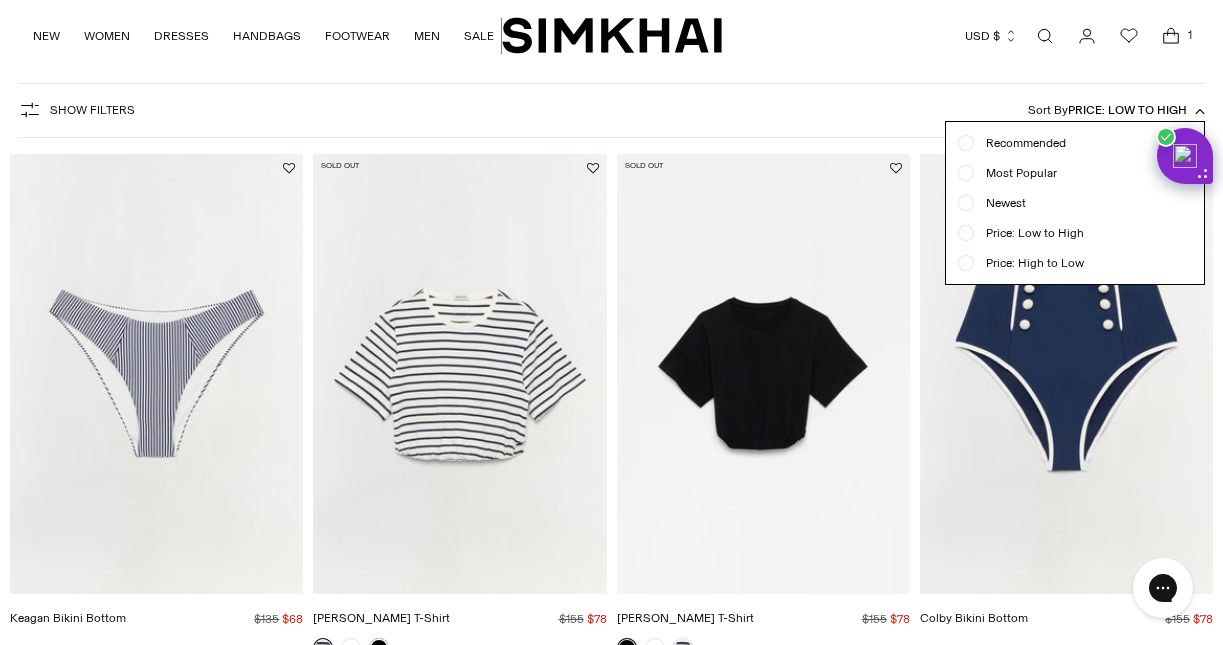 click on "Price: High to Low" at bounding box center (1029, 263) 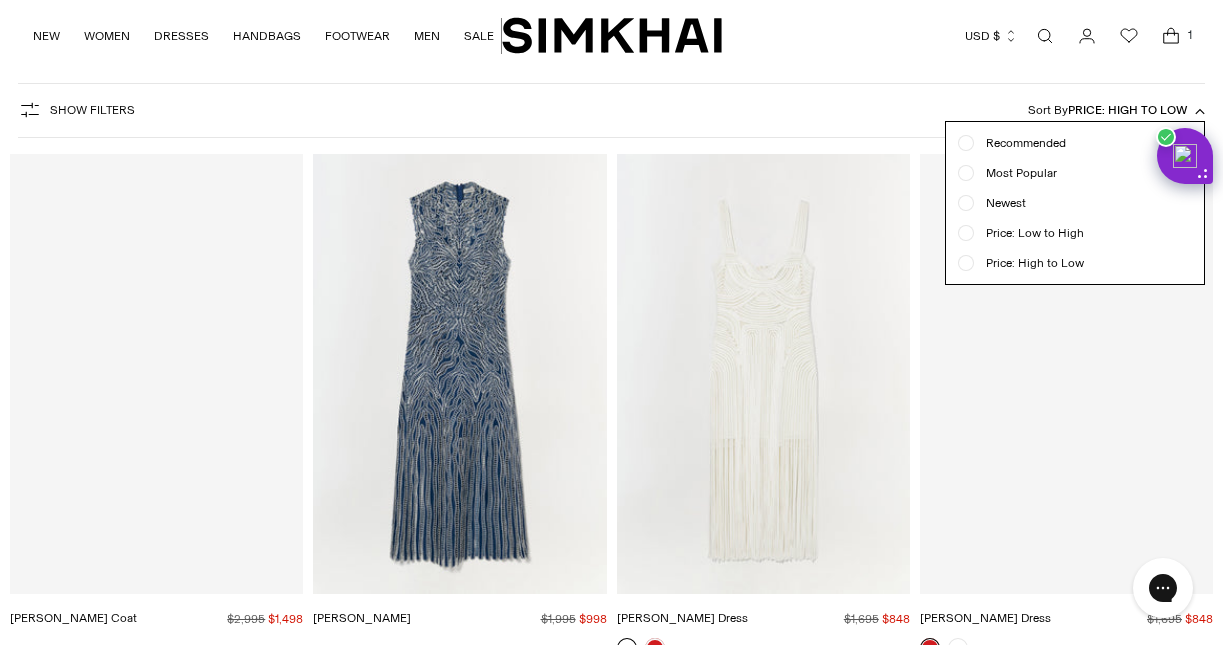 scroll, scrollTop: 114, scrollLeft: 0, axis: vertical 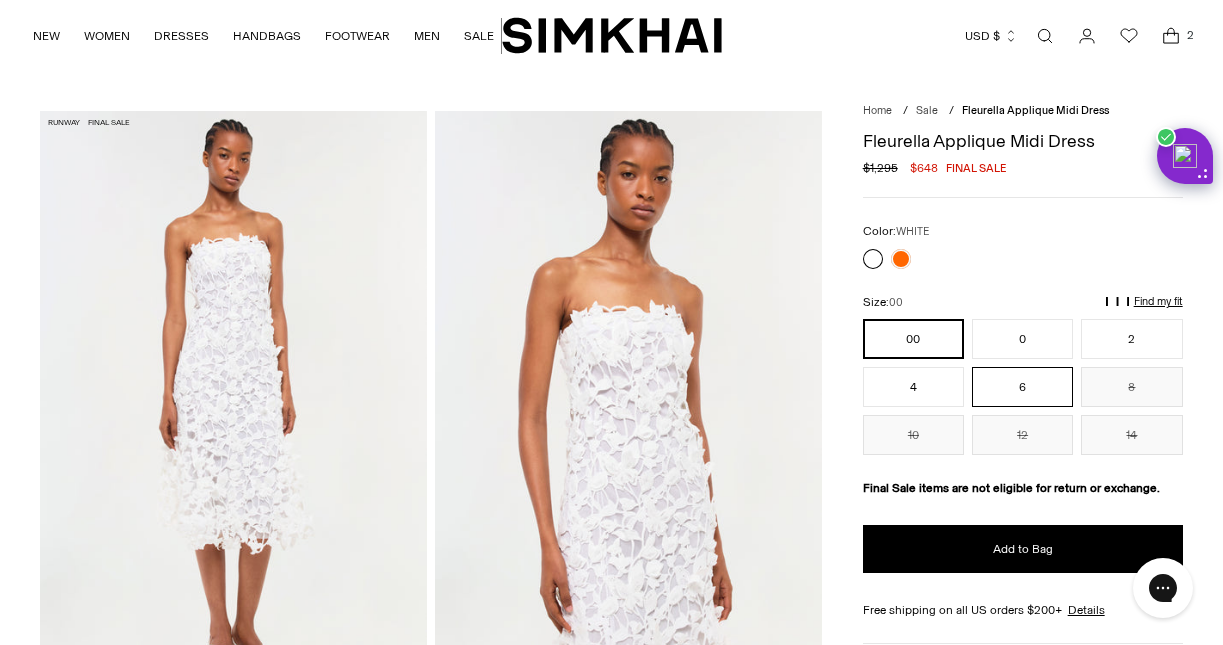 click on "6" at bounding box center (1022, 387) 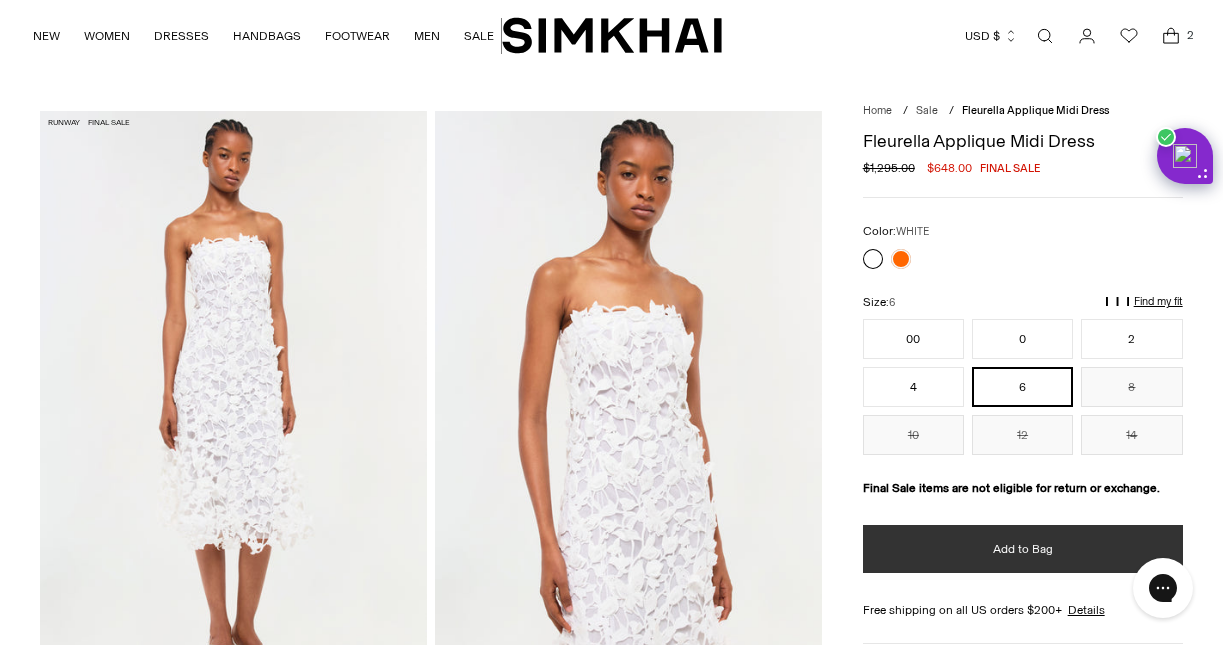 scroll, scrollTop: 0, scrollLeft: 0, axis: both 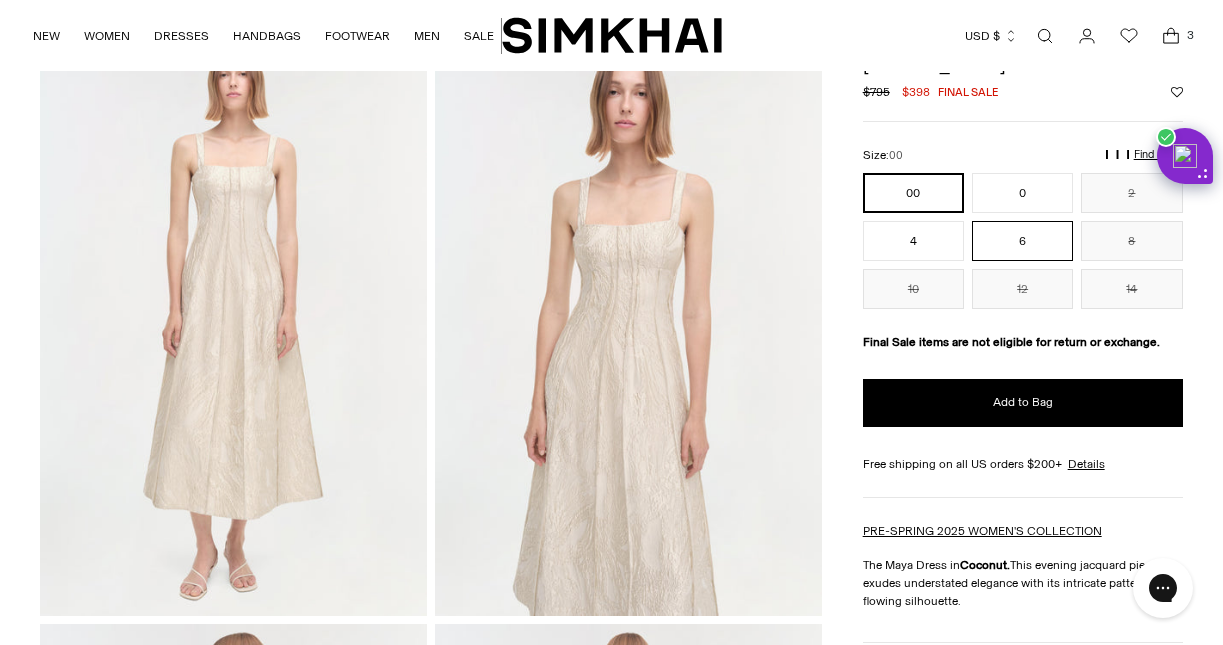 click on "6" at bounding box center [1022, 241] 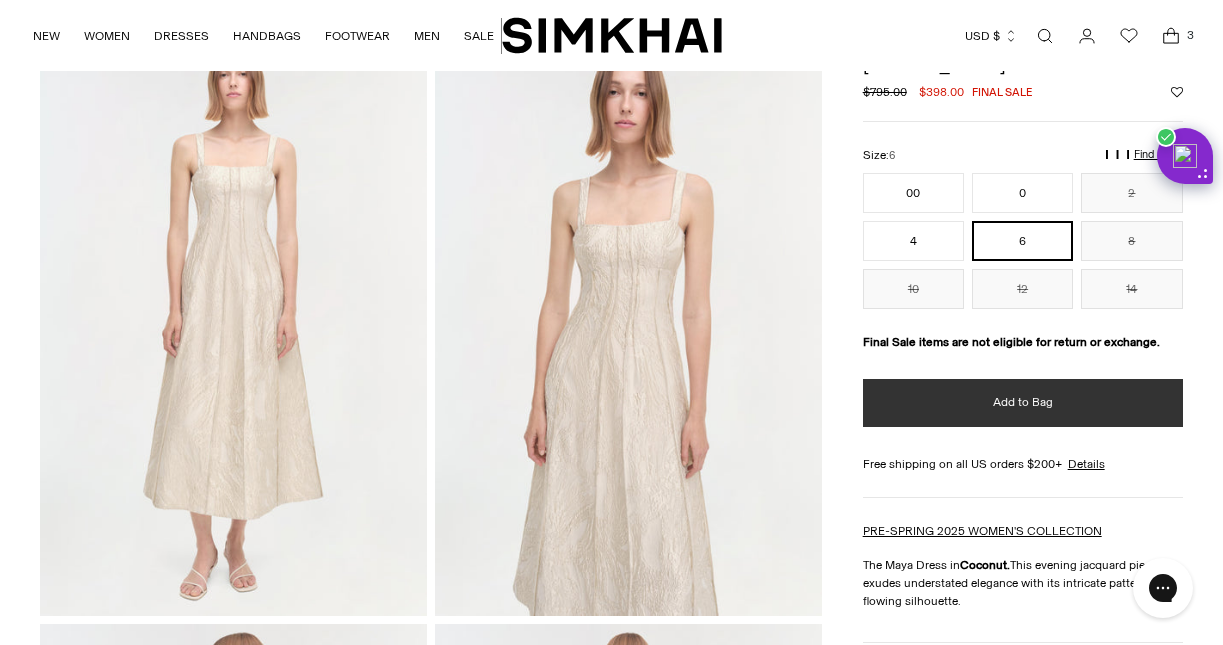 click on "Add to Bag" at bounding box center [1023, 402] 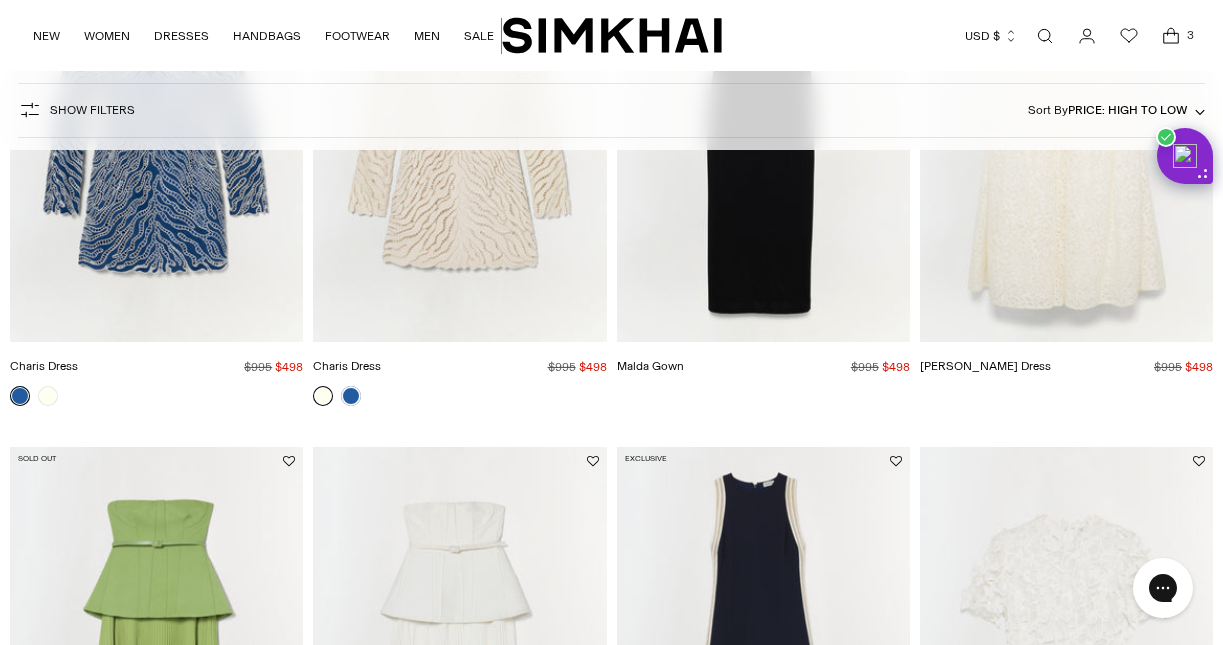 scroll, scrollTop: 1906, scrollLeft: 0, axis: vertical 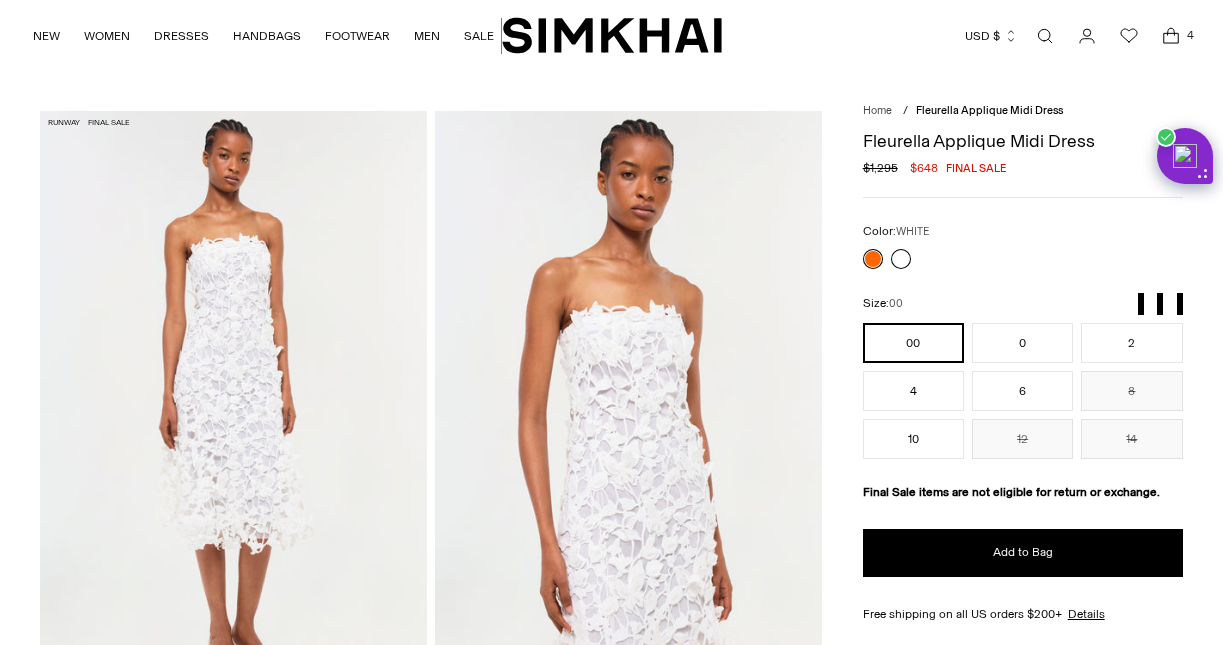 click at bounding box center (901, 259) 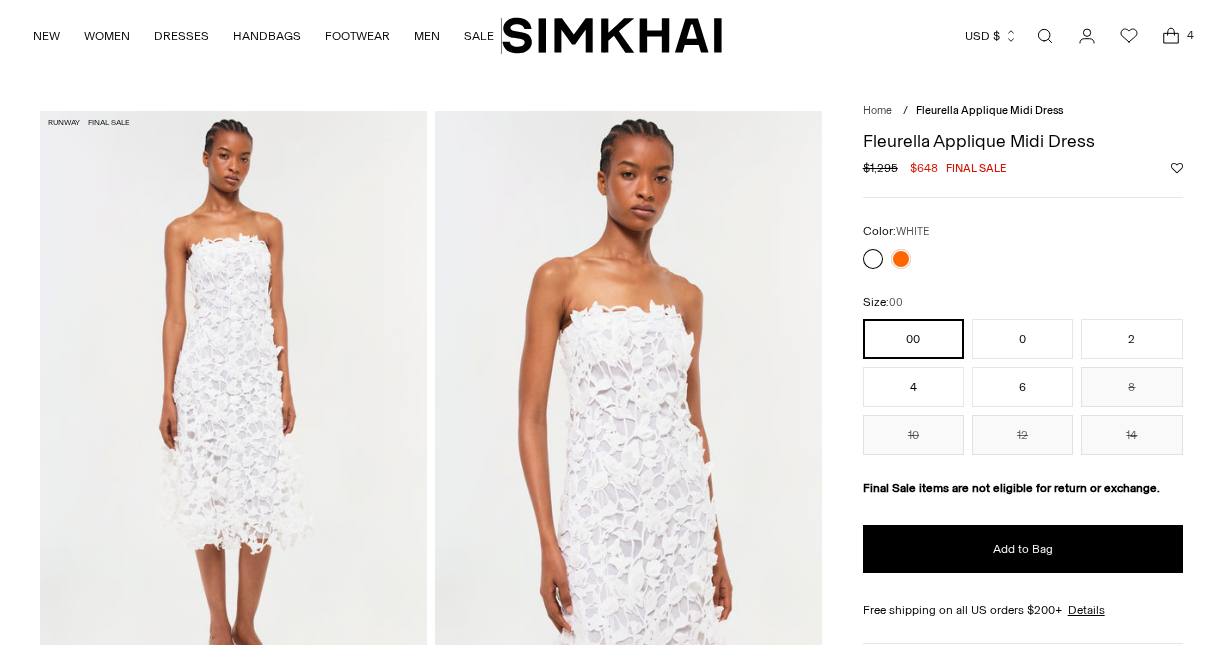 scroll, scrollTop: 0, scrollLeft: 0, axis: both 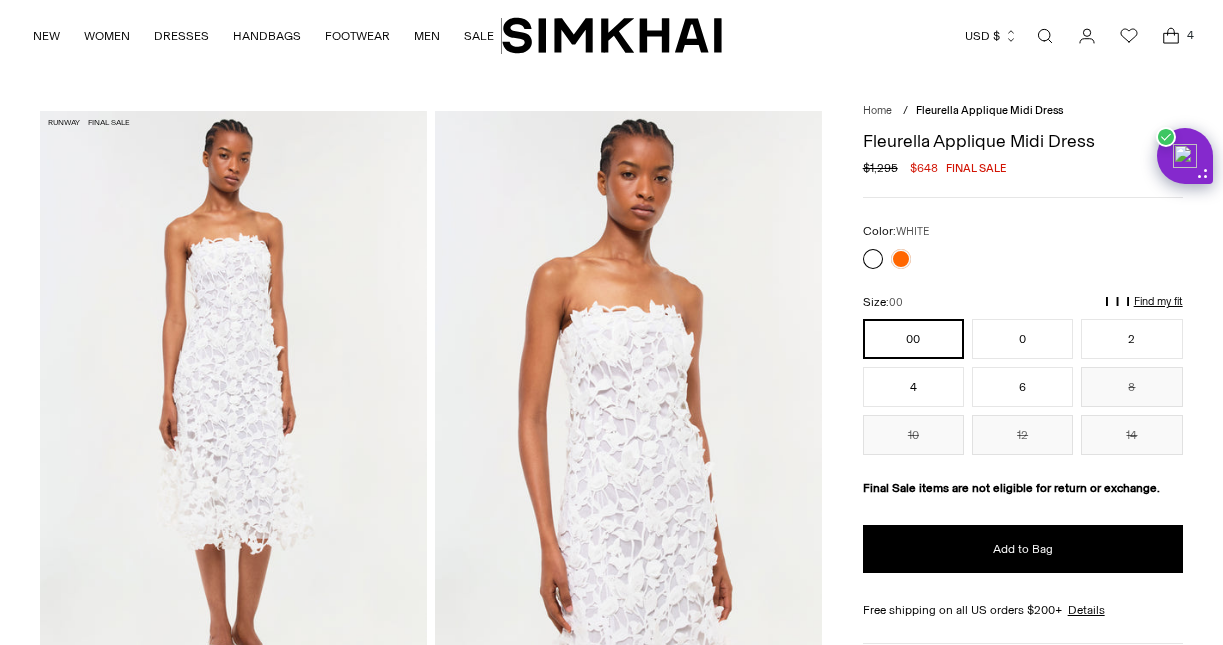 click at bounding box center (873, 259) 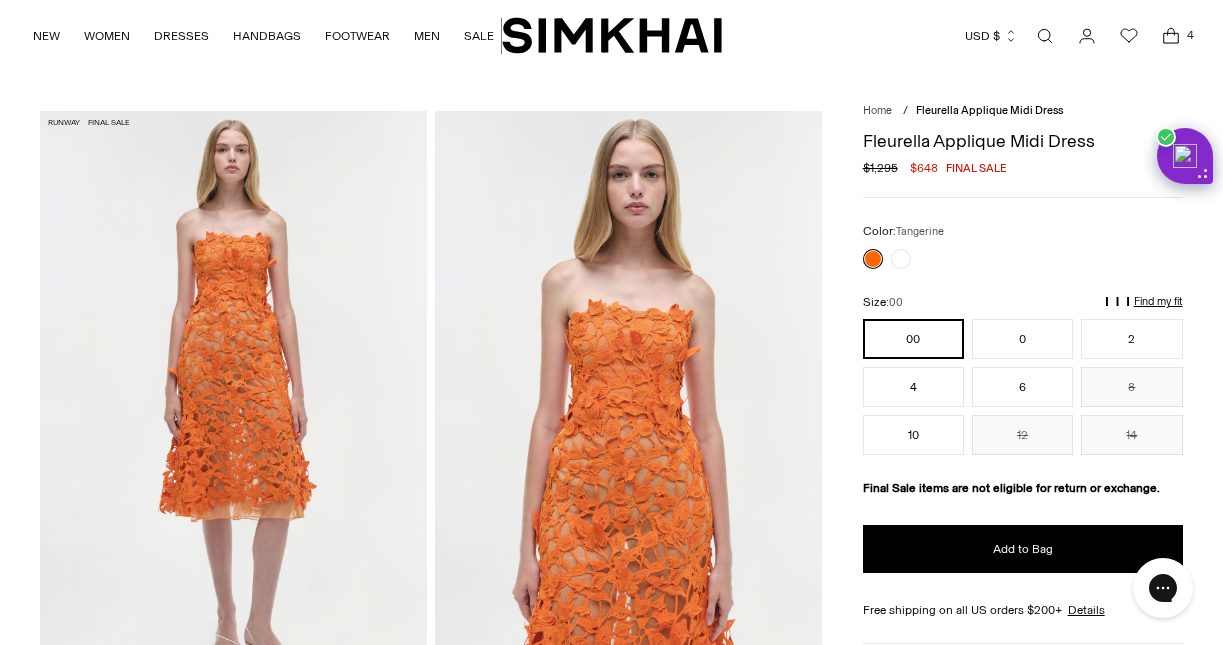 scroll, scrollTop: 0, scrollLeft: 0, axis: both 